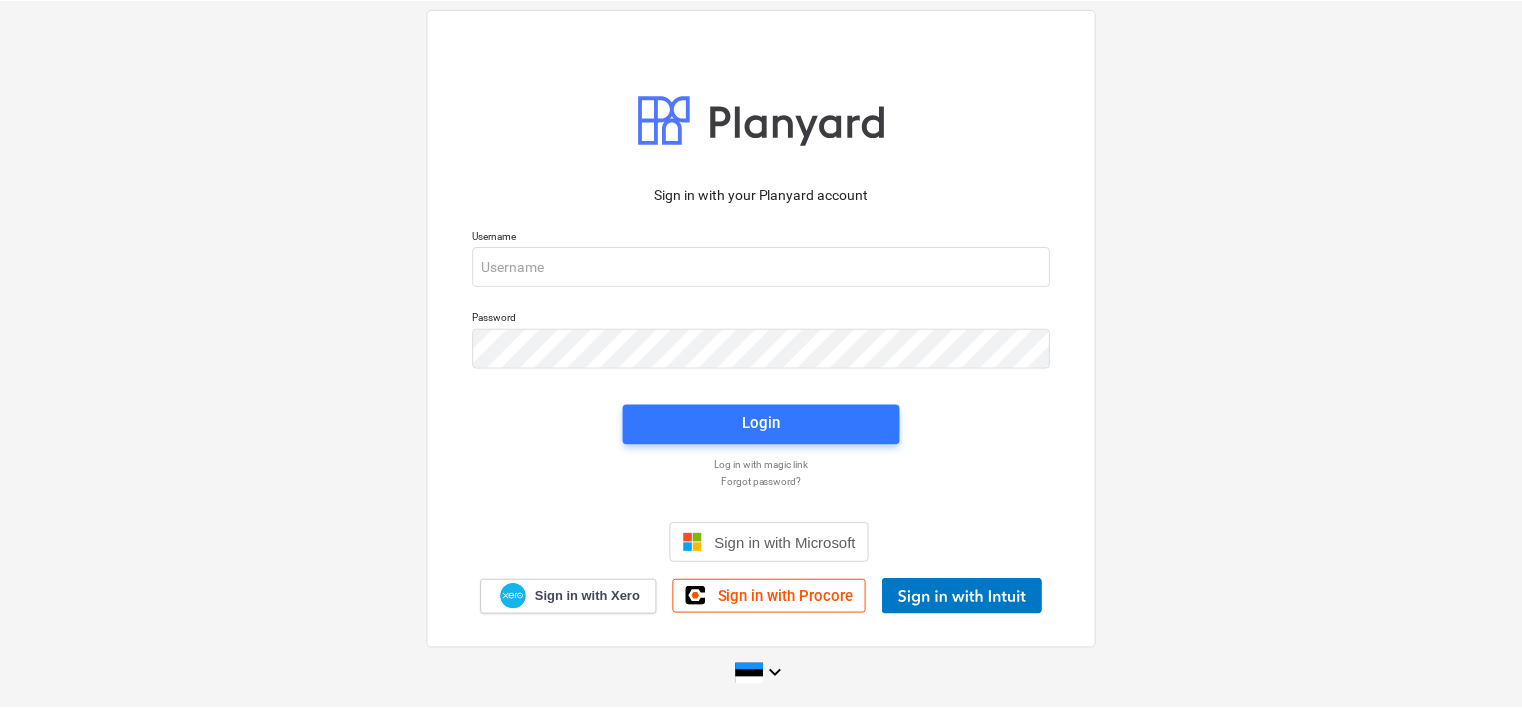 scroll, scrollTop: 0, scrollLeft: 0, axis: both 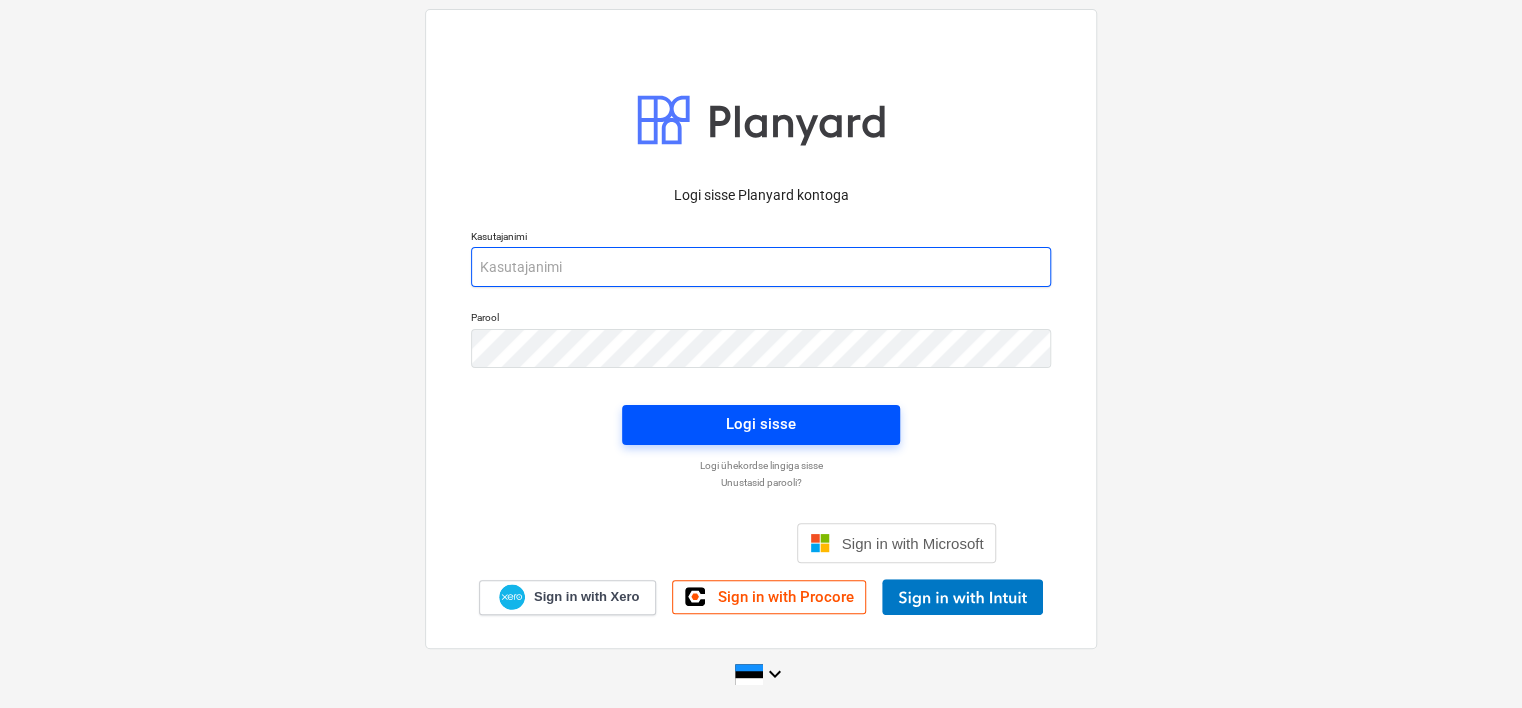 type on "[EMAIL_ADDRESS][DOMAIN_NAME]" 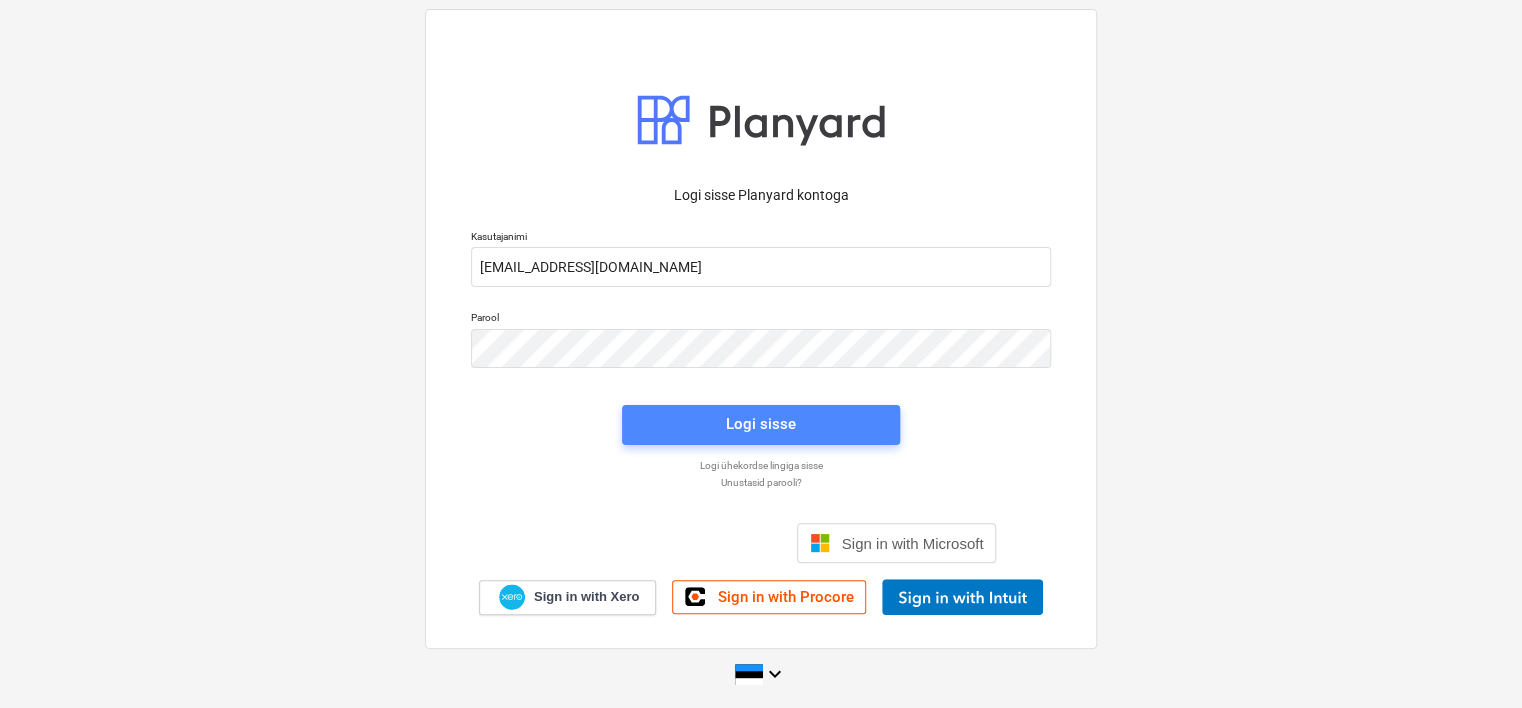 click on "Logi sisse" at bounding box center (761, 424) 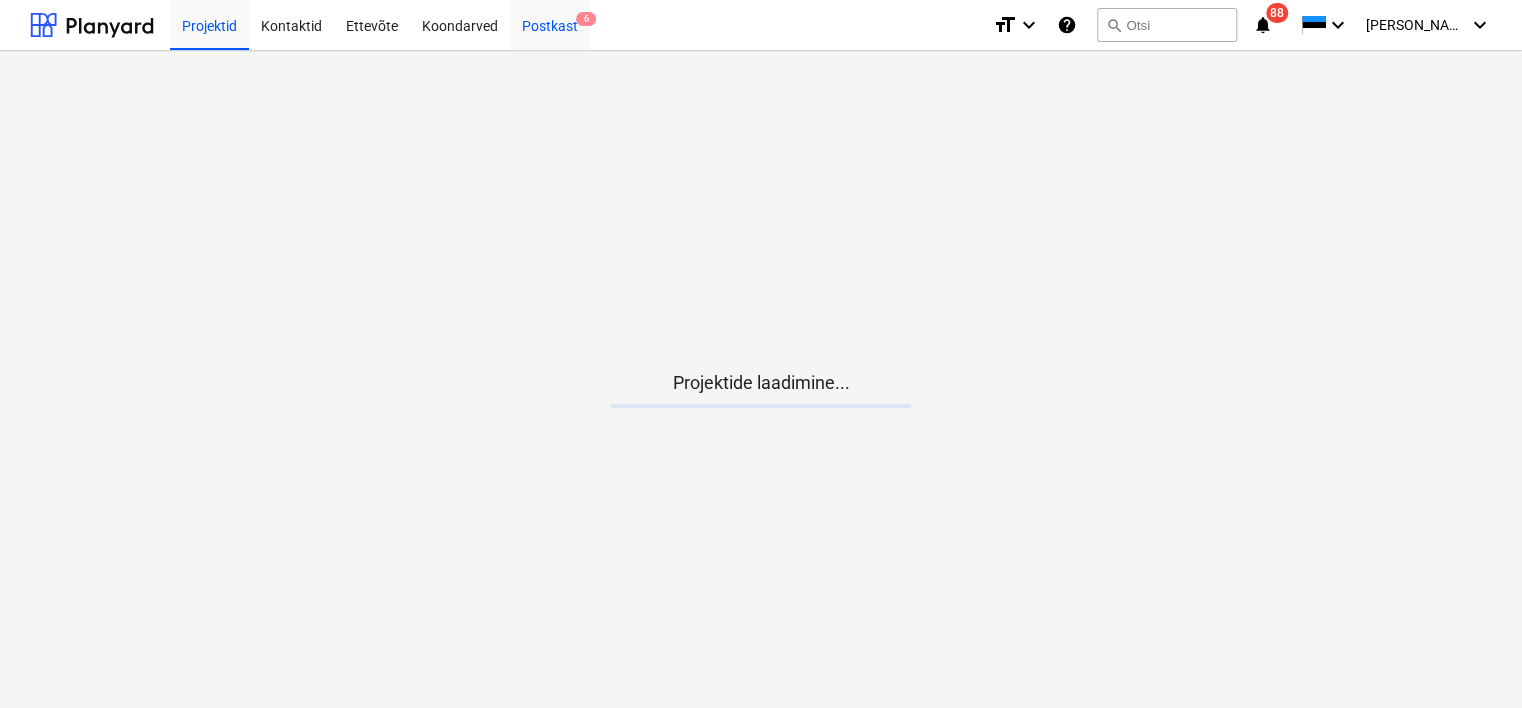 click on "Postkast 6" at bounding box center [550, 24] 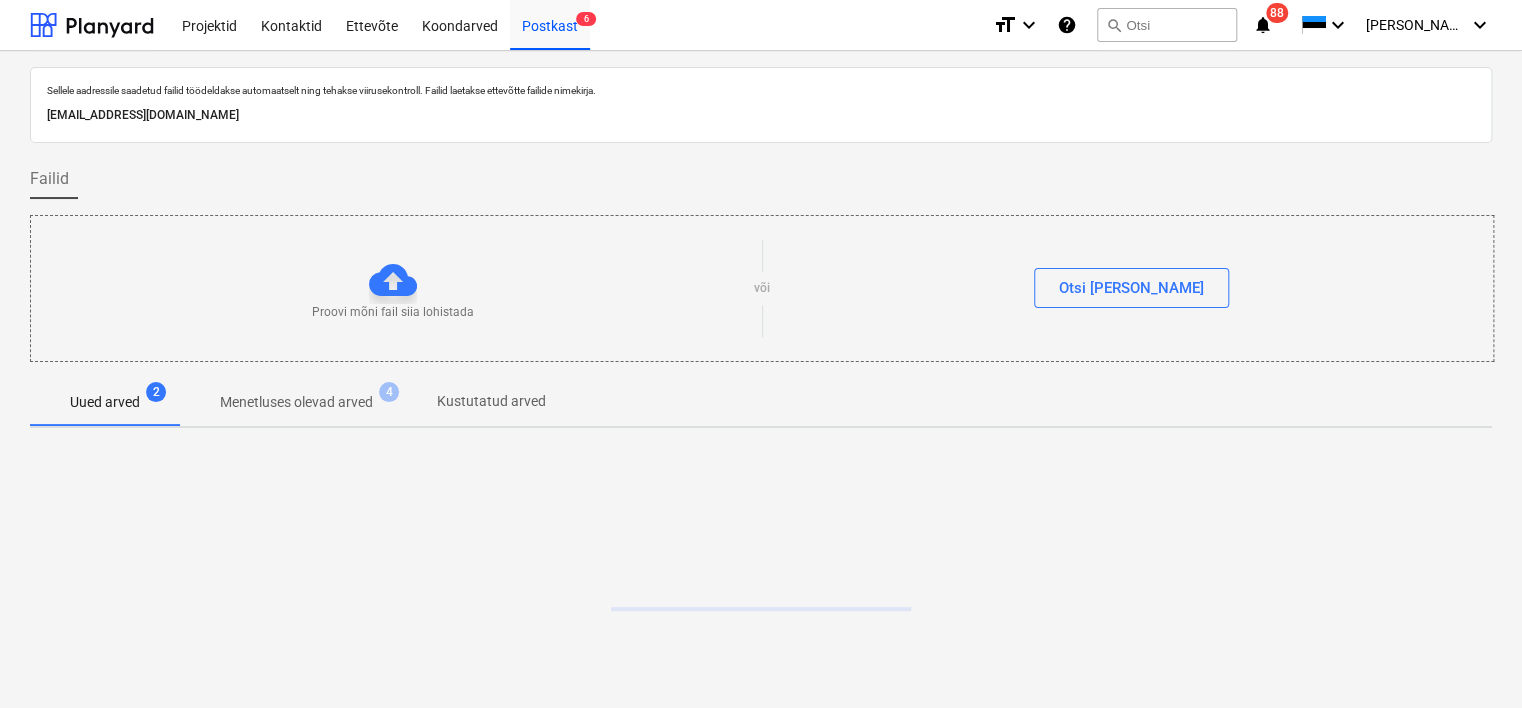 click on "[EMAIL_ADDRESS][DOMAIN_NAME]" at bounding box center [761, 115] 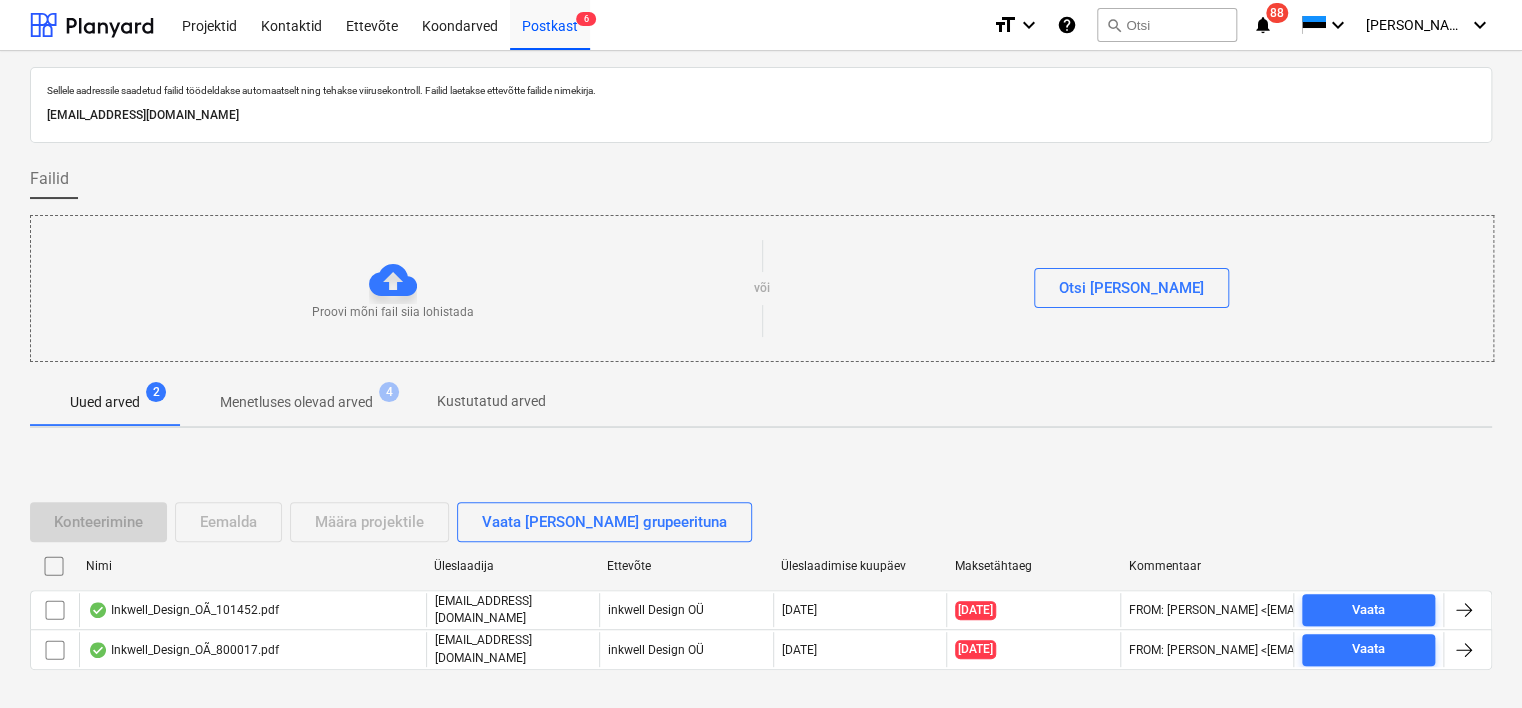 click on "[EMAIL_ADDRESS][DOMAIN_NAME]" at bounding box center (761, 115) 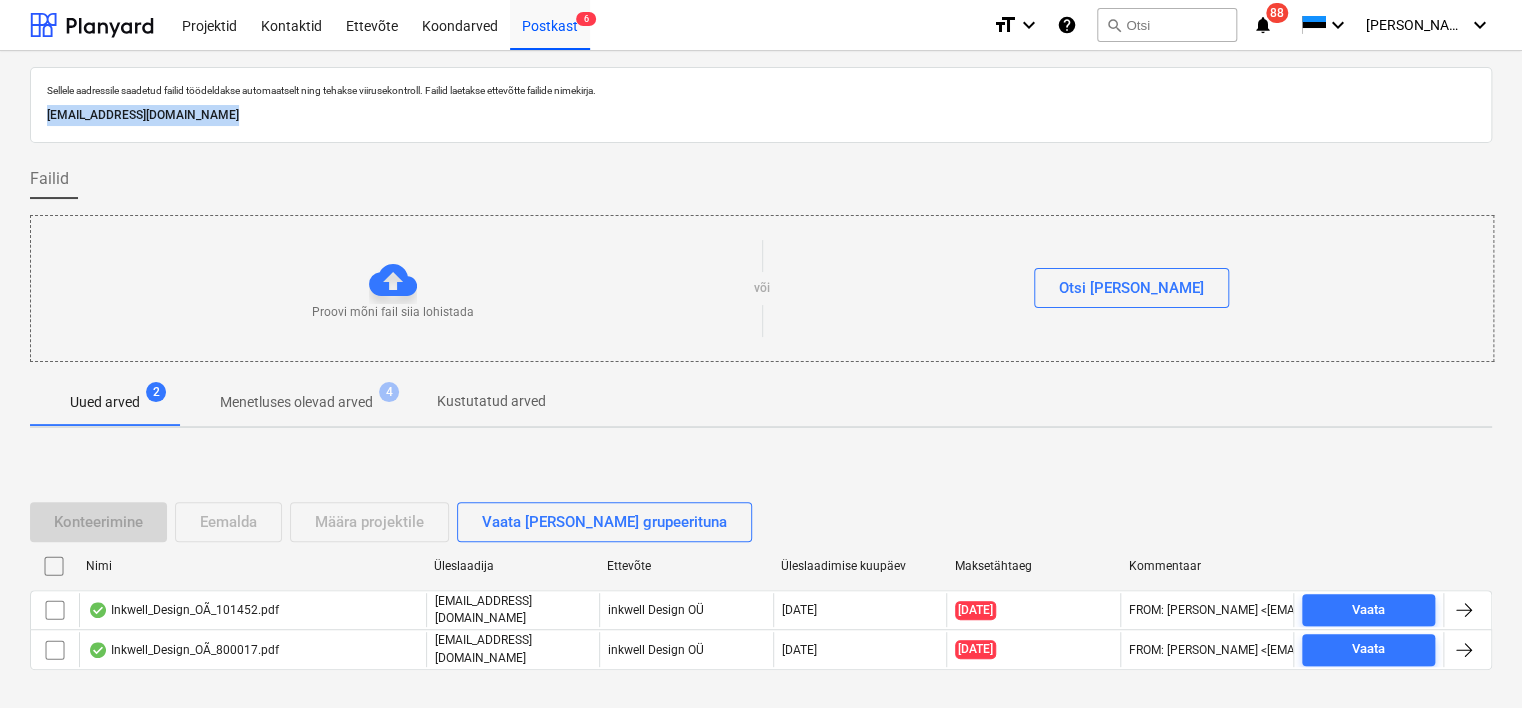click on "[EMAIL_ADDRESS][DOMAIN_NAME]" at bounding box center (761, 115) 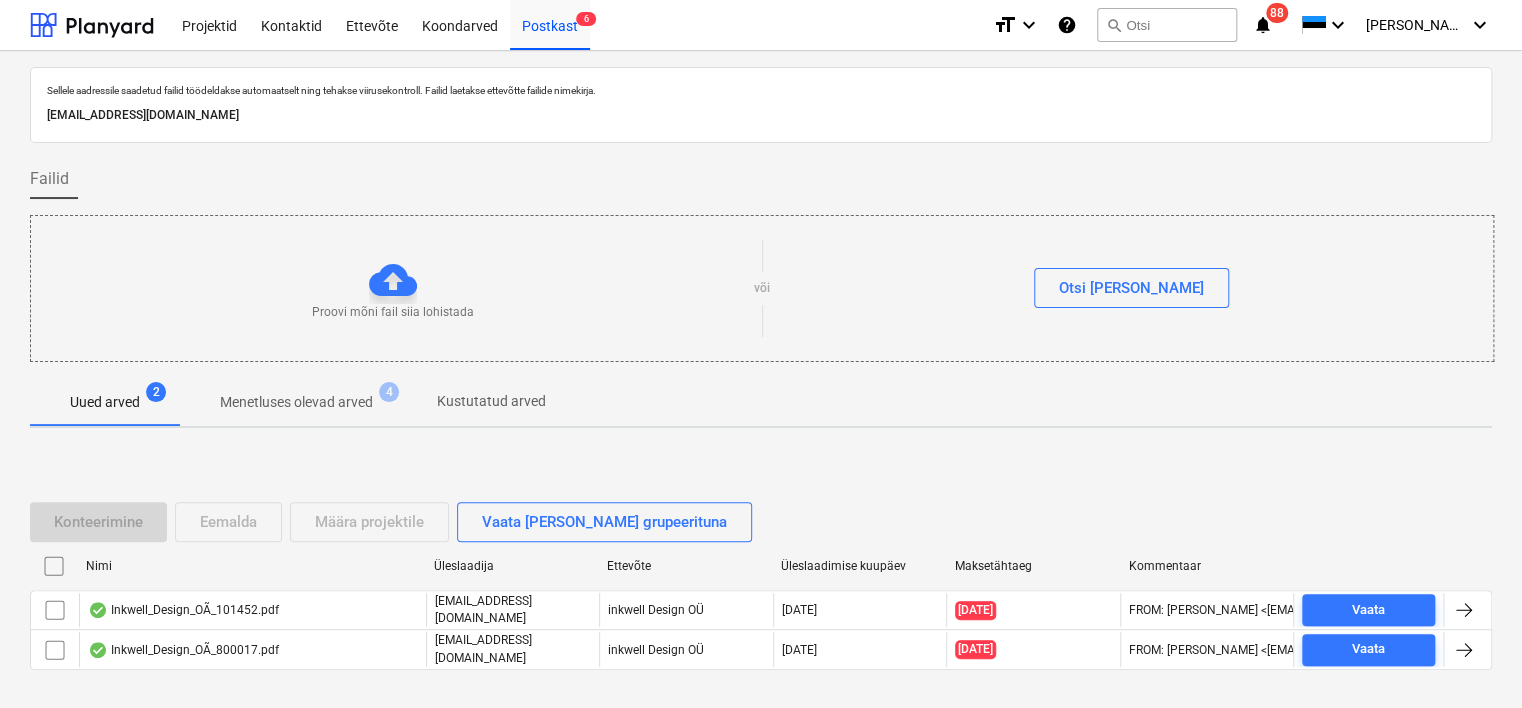 click on "Sellele aadressile saadetud failid töödeldakse automaatselt ning tehakse viirusekontroll. Failid laetakse ettevõtte failide nimekirja. [EMAIL_ADDRESS][DOMAIN_NAME] Failid Proovi mõni fail siia lohistada või Otsi [PERSON_NAME] Uued arved 2 Menetluses olevad arved 4 Kustutatud arved Konteerimine Eemalda Määra projektile Vaata [PERSON_NAME] grupeerituna Nimi Üleslaadija Ettevõte Üleslaadimise kuupäev Maksetähtaeg Kommentaar   Inkwell_Design_OÃ_101452.pdf [EMAIL_ADDRESS][DOMAIN_NAME] inkwell Design OÜ [DATE] [DATE] FROM: [PERSON_NAME] <[EMAIL_ADDRESS][DOMAIN_NAME]>
TO: [EMAIL_ADDRESS][DOMAIN_NAME]
SUBJECT:
--
[PERSON_NAME]
IP: [TECHNICAL_ID] Vaata   Inkwell_Design_OÃ_800017.pdf [EMAIL_ADDRESS][DOMAIN_NAME] inkwell Design OÜ [DATE] [DATE] FROM: [PERSON_NAME] <[EMAIL_ADDRESS][DOMAIN_NAME]>
TO: [EMAIL_ADDRESS][DOMAIN_NAME]
SUBJECT:
--
[PERSON_NAME]
IP: [TECHNICAL_ID] Vaata Please wait" at bounding box center [761, 413] 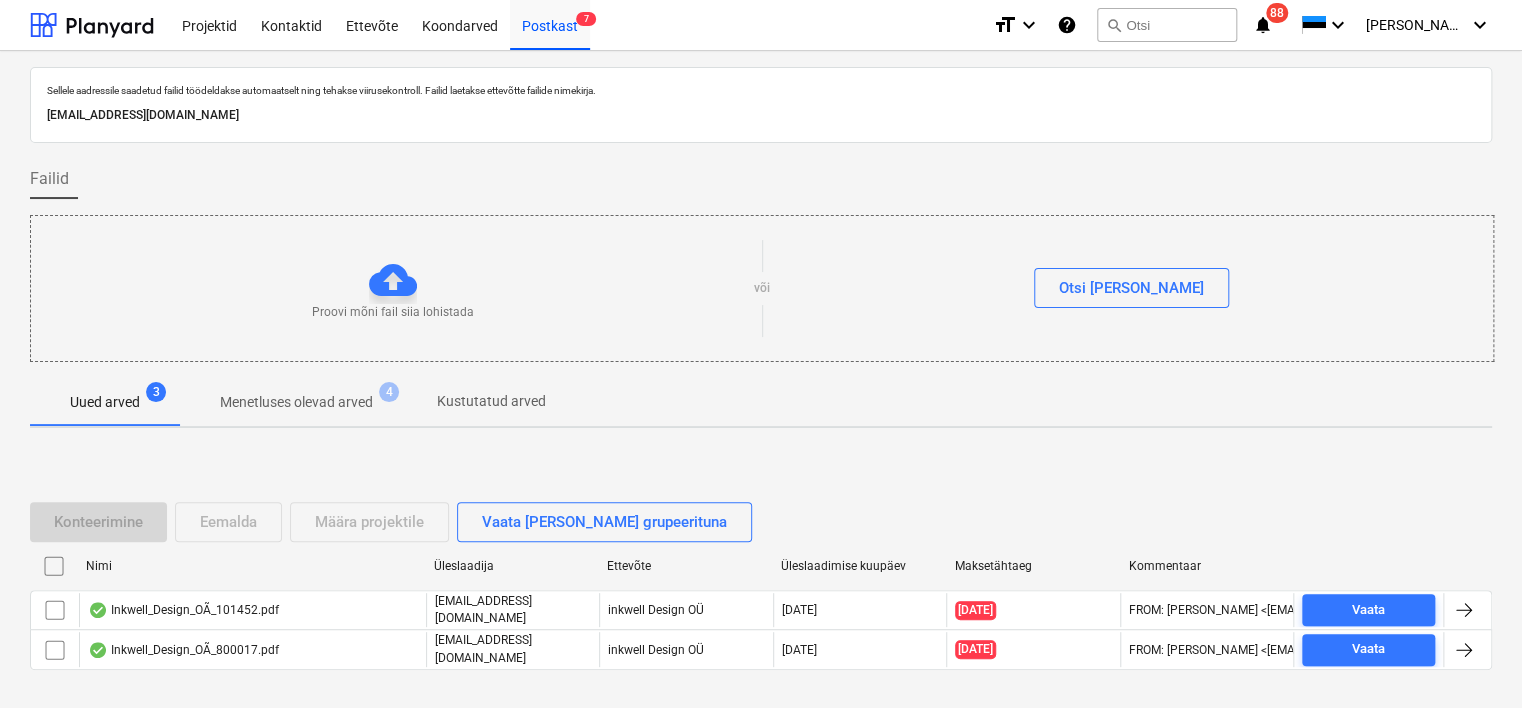 scroll, scrollTop: 66, scrollLeft: 0, axis: vertical 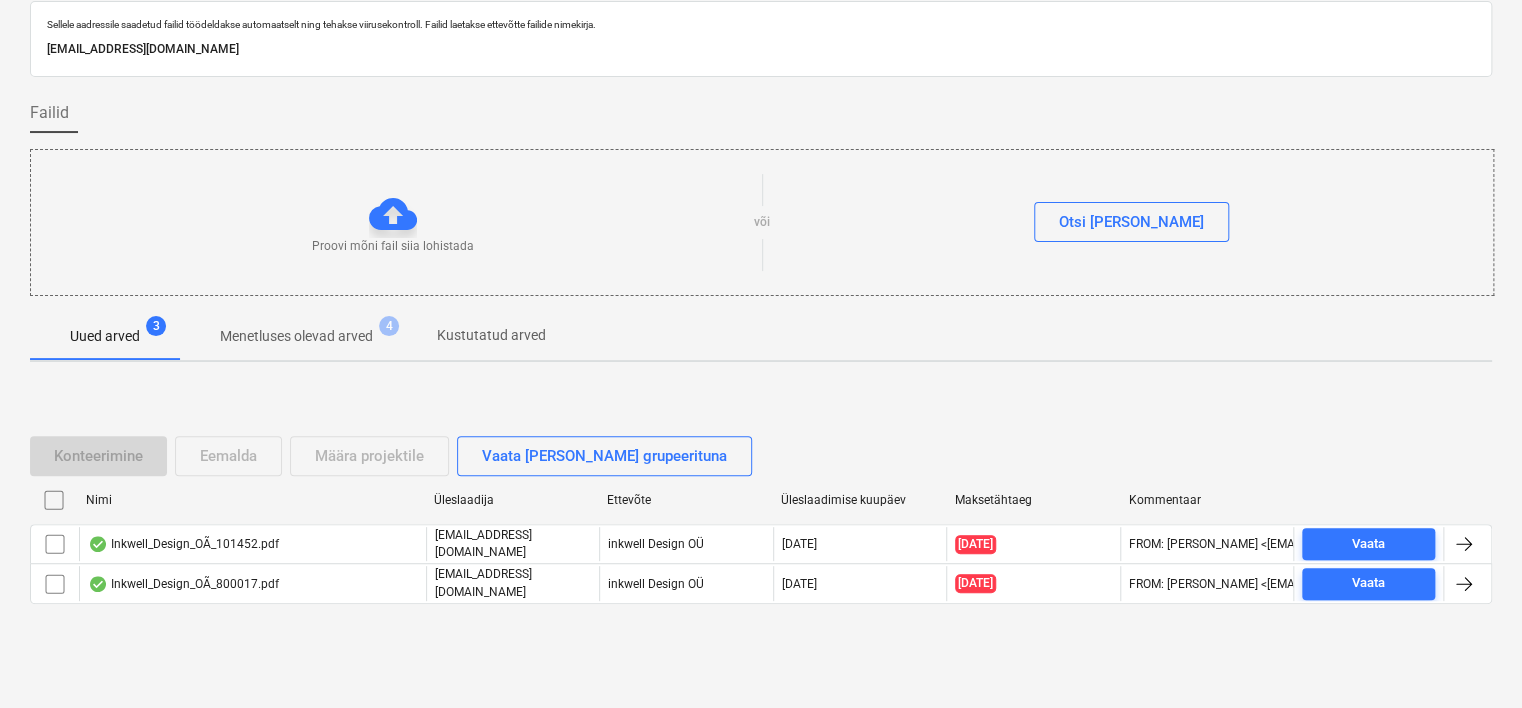 click on "[EMAIL_ADDRESS][DOMAIN_NAME]" at bounding box center [761, 49] 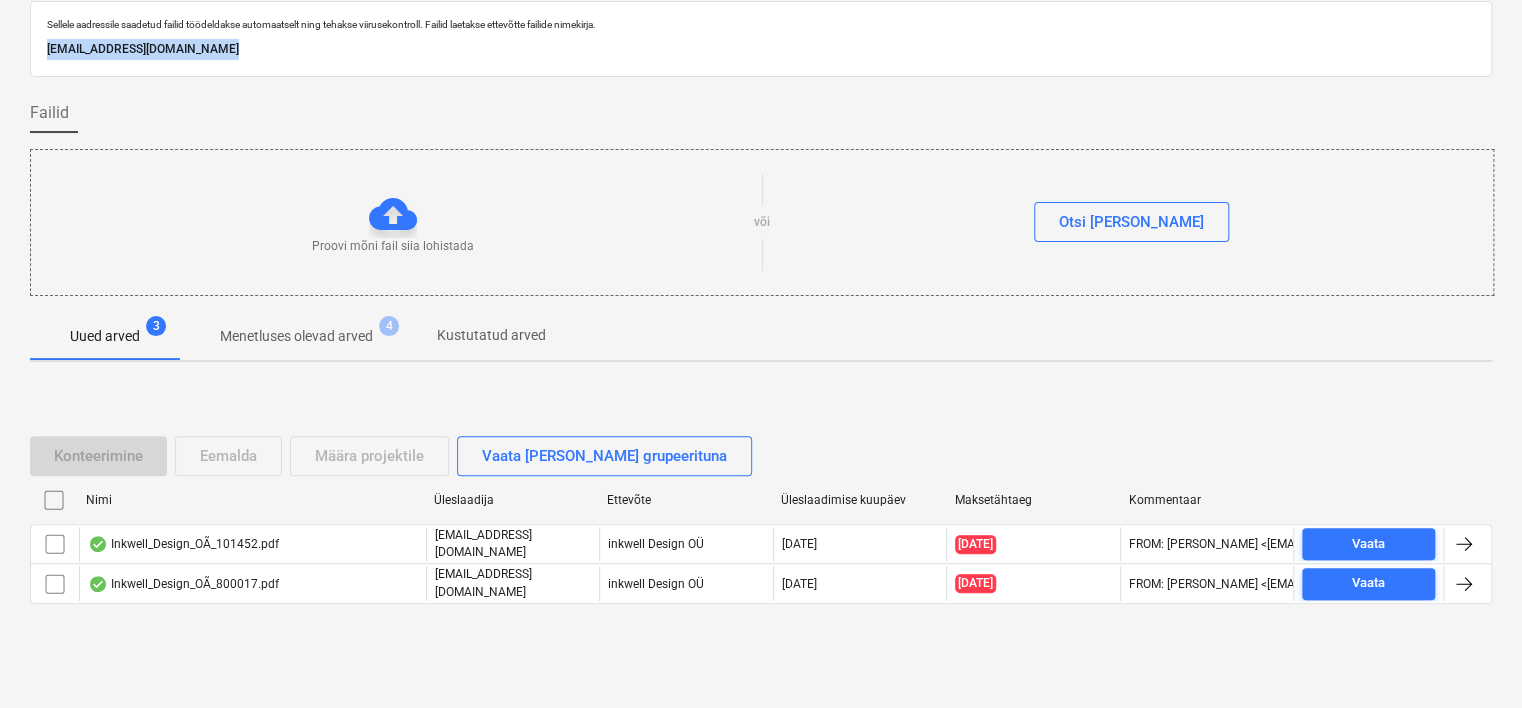 click on "[EMAIL_ADDRESS][DOMAIN_NAME]" at bounding box center (761, 49) 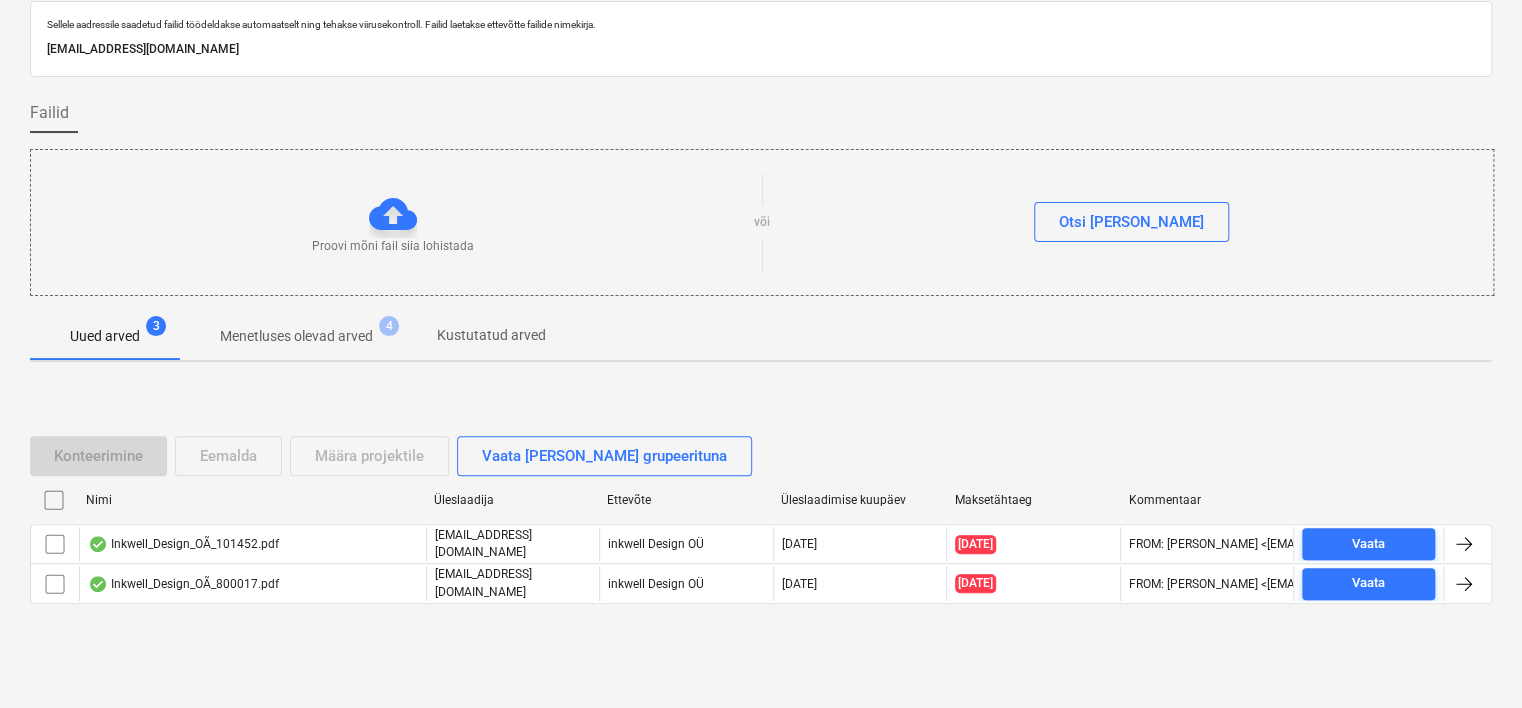 click on "Sellele aadressile saadetud failid töödeldakse automaatselt ning tehakse viirusekontroll. Failid laetakse ettevõtte failide nimekirja. [EMAIL_ADDRESS][DOMAIN_NAME] Failid Proovi mõni fail siia lohistada või Otsi [PERSON_NAME] Uued arved 3 Menetluses olevad arved 4 Kustutatud arved Konteerimine Eemalda Määra projektile Vaata [PERSON_NAME] grupeerituna Nimi Üleslaadija Ettevõte Üleslaadimise kuupäev Maksetähtaeg Kommentaar   Inkwell_Design_OÃ_101452.pdf [EMAIL_ADDRESS][DOMAIN_NAME] inkwell Design OÜ [DATE] [DATE] FROM: [PERSON_NAME] <[EMAIL_ADDRESS][DOMAIN_NAME]>
TO: [EMAIL_ADDRESS][DOMAIN_NAME]
SUBJECT:
--
[PERSON_NAME]
IP: [TECHNICAL_ID] Vaata   Inkwell_Design_OÃ_800017.pdf [EMAIL_ADDRESS][DOMAIN_NAME] inkwell Design OÜ [DATE] [DATE] FROM: [PERSON_NAME] <[EMAIL_ADDRESS][DOMAIN_NAME]>
TO: [EMAIL_ADDRESS][DOMAIN_NAME]
SUBJECT:
--
[PERSON_NAME]
IP: [TECHNICAL_ID] Vaata Please wait" at bounding box center [761, 347] 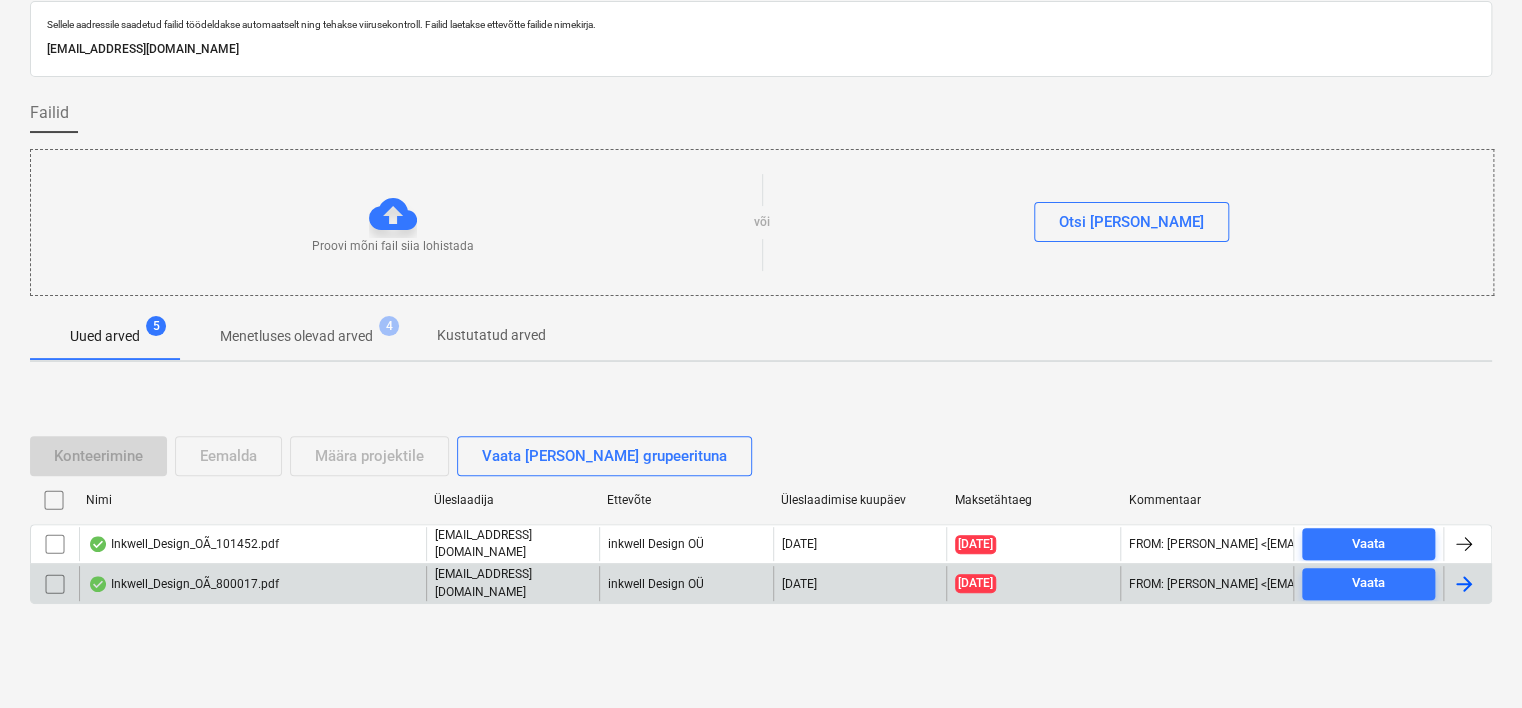 click on "Inkwell_Design_OÃ_800017.pdf" at bounding box center [252, 583] 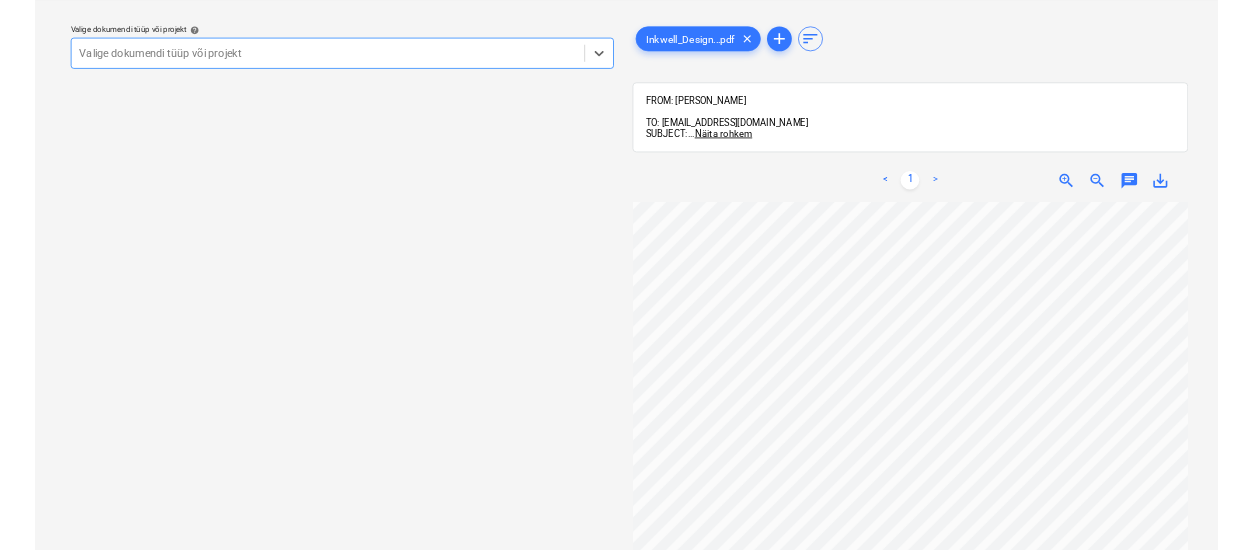 scroll, scrollTop: 76, scrollLeft: 188, axis: both 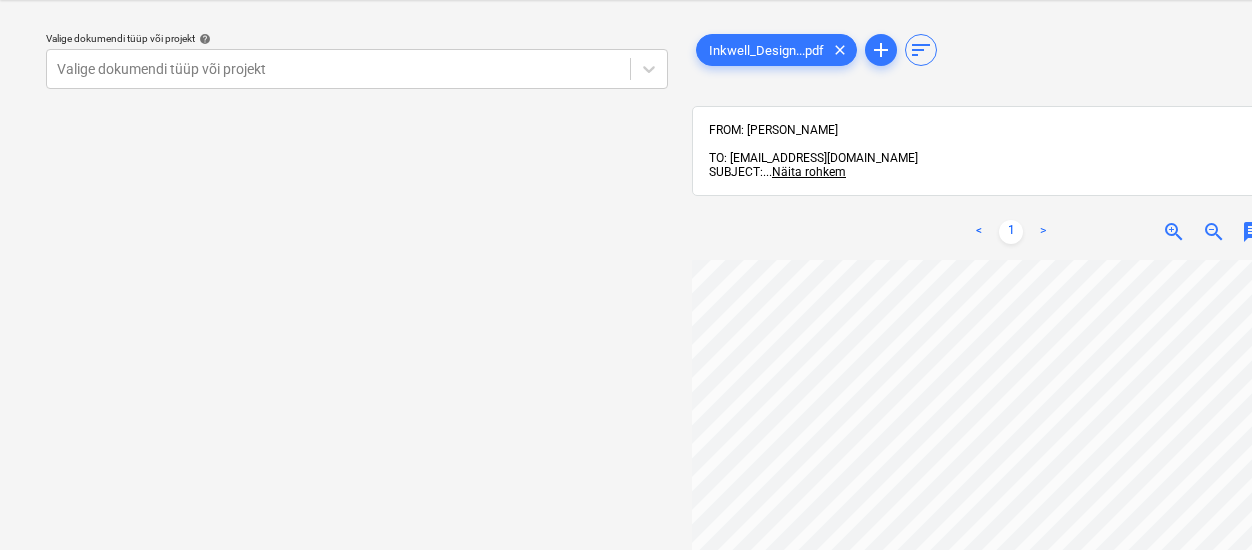click on "Valige dokumendi tüüp või projekt help Valige dokumendi tüüp või projekt" at bounding box center (357, 379) 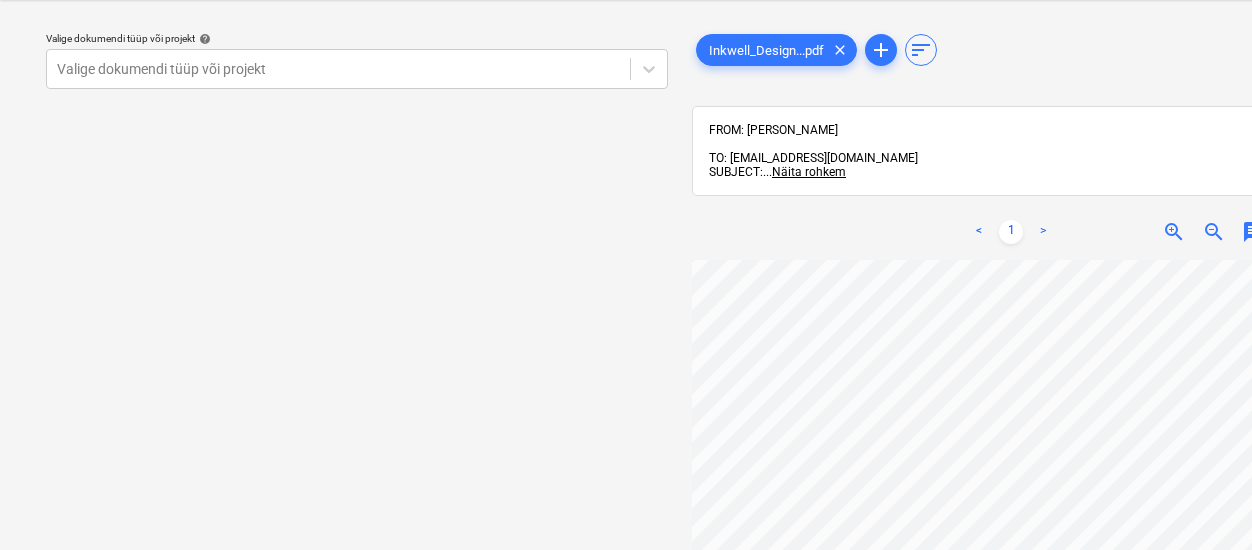 scroll, scrollTop: 783, scrollLeft: 264, axis: both 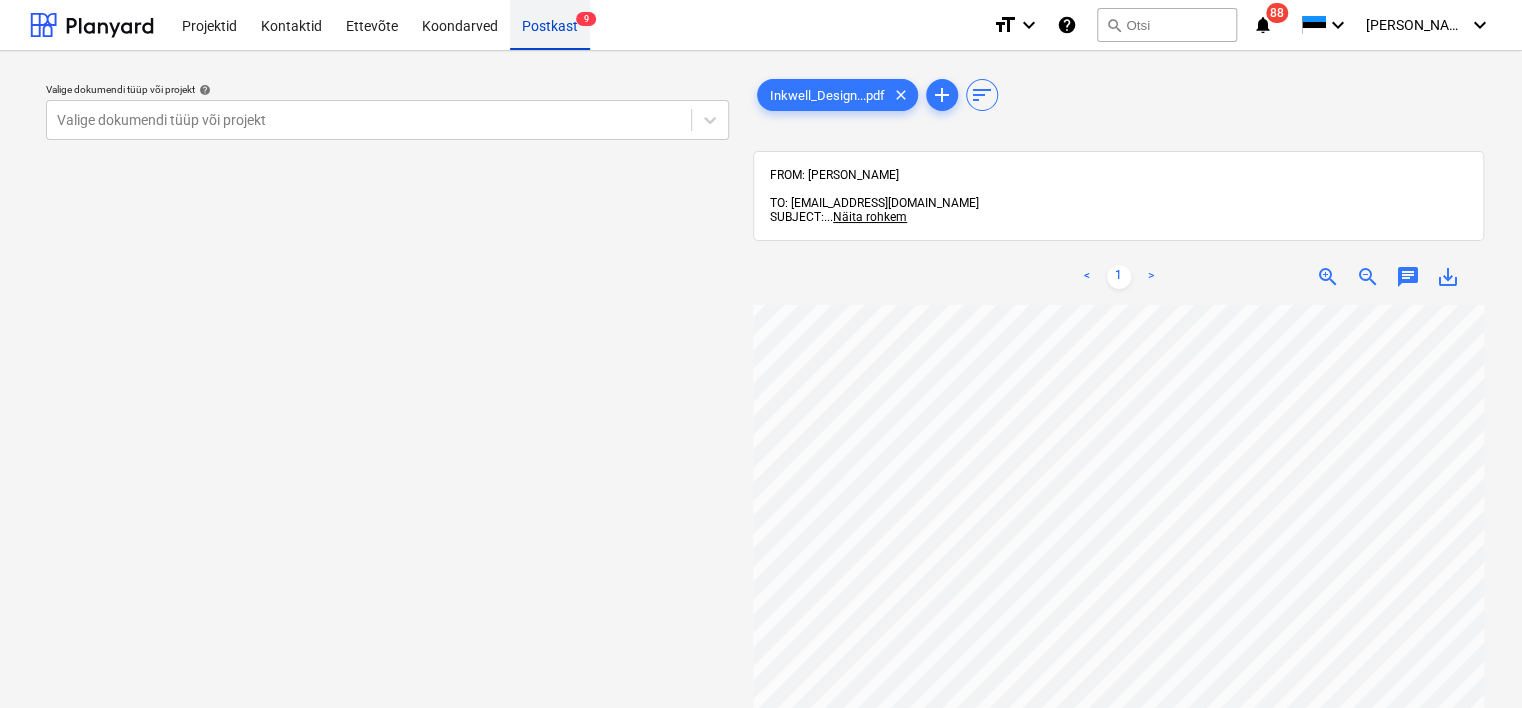 click on "Postkast 9" at bounding box center (550, 24) 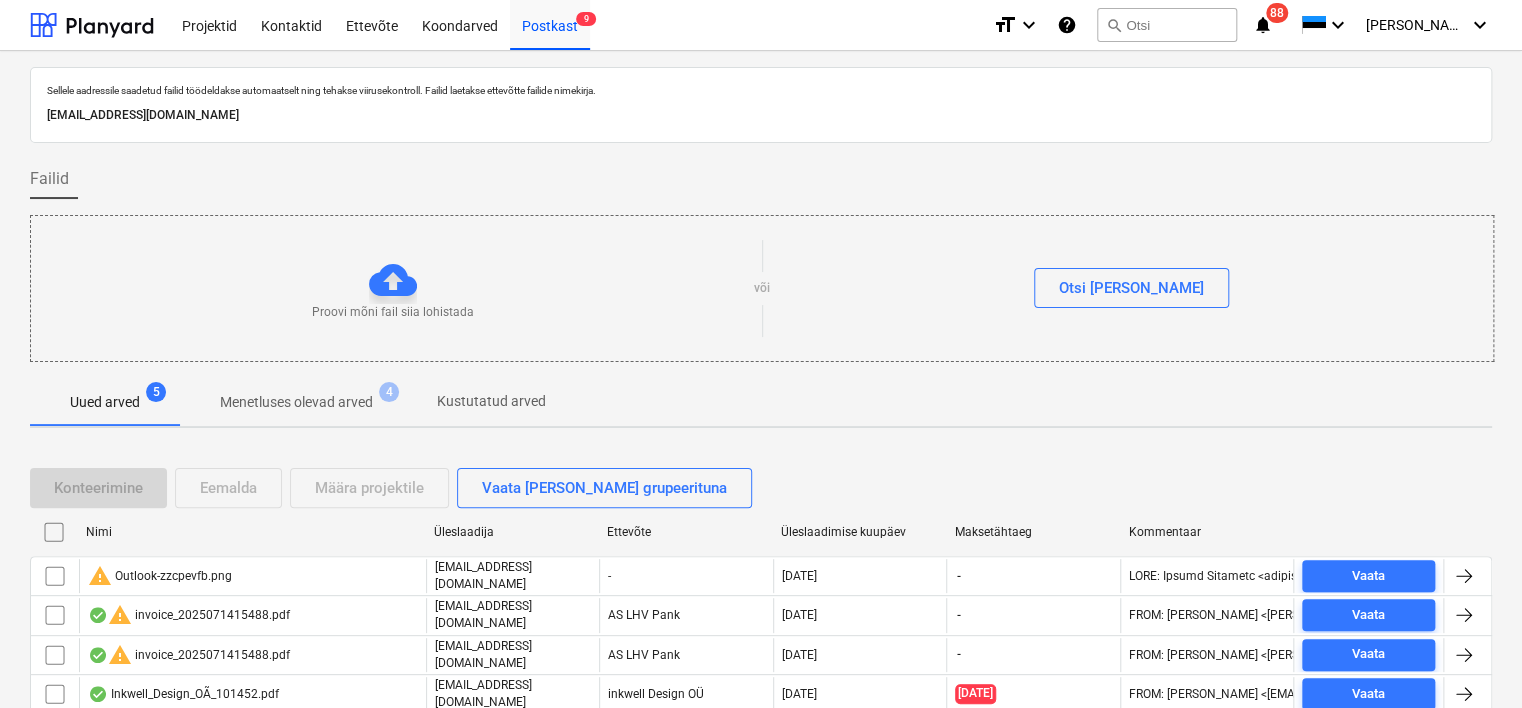 scroll, scrollTop: 103, scrollLeft: 0, axis: vertical 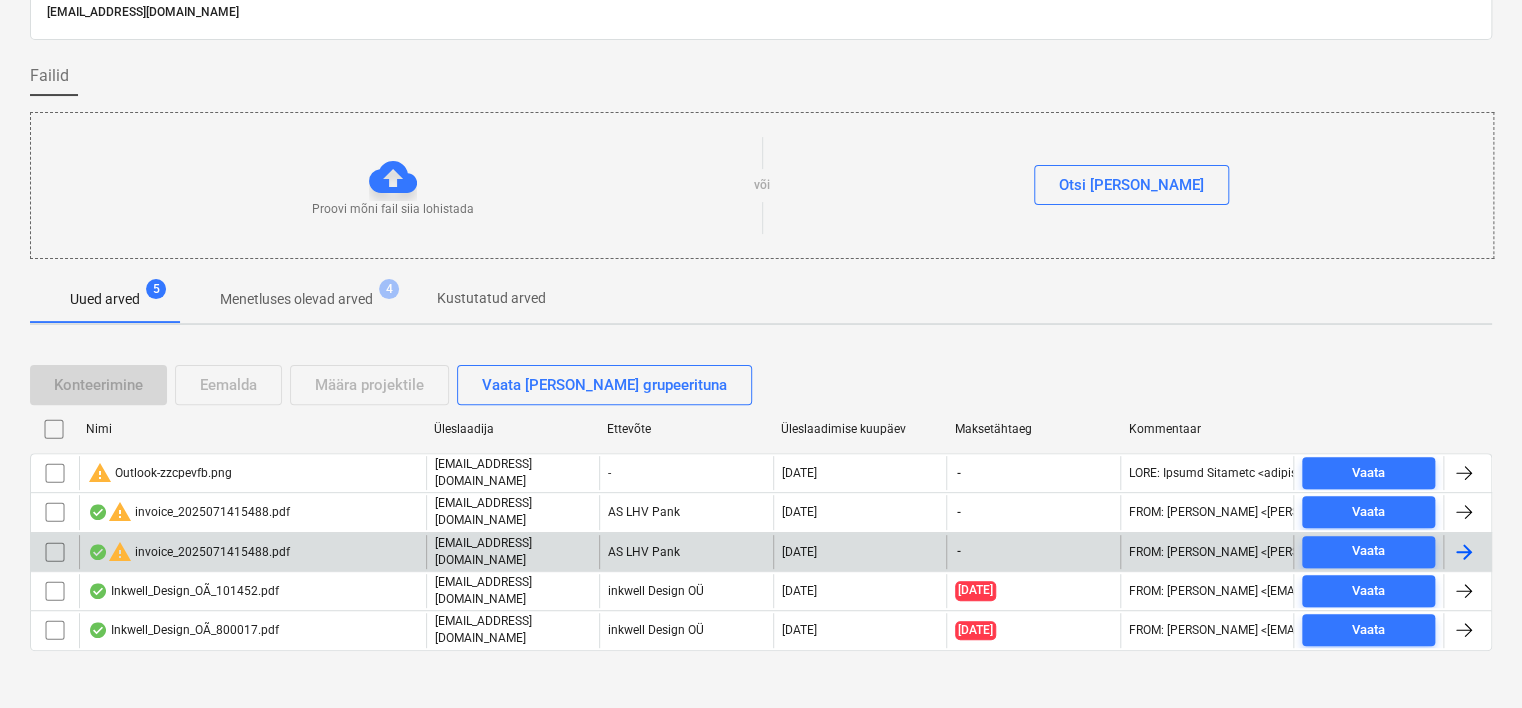 click at bounding box center (55, 552) 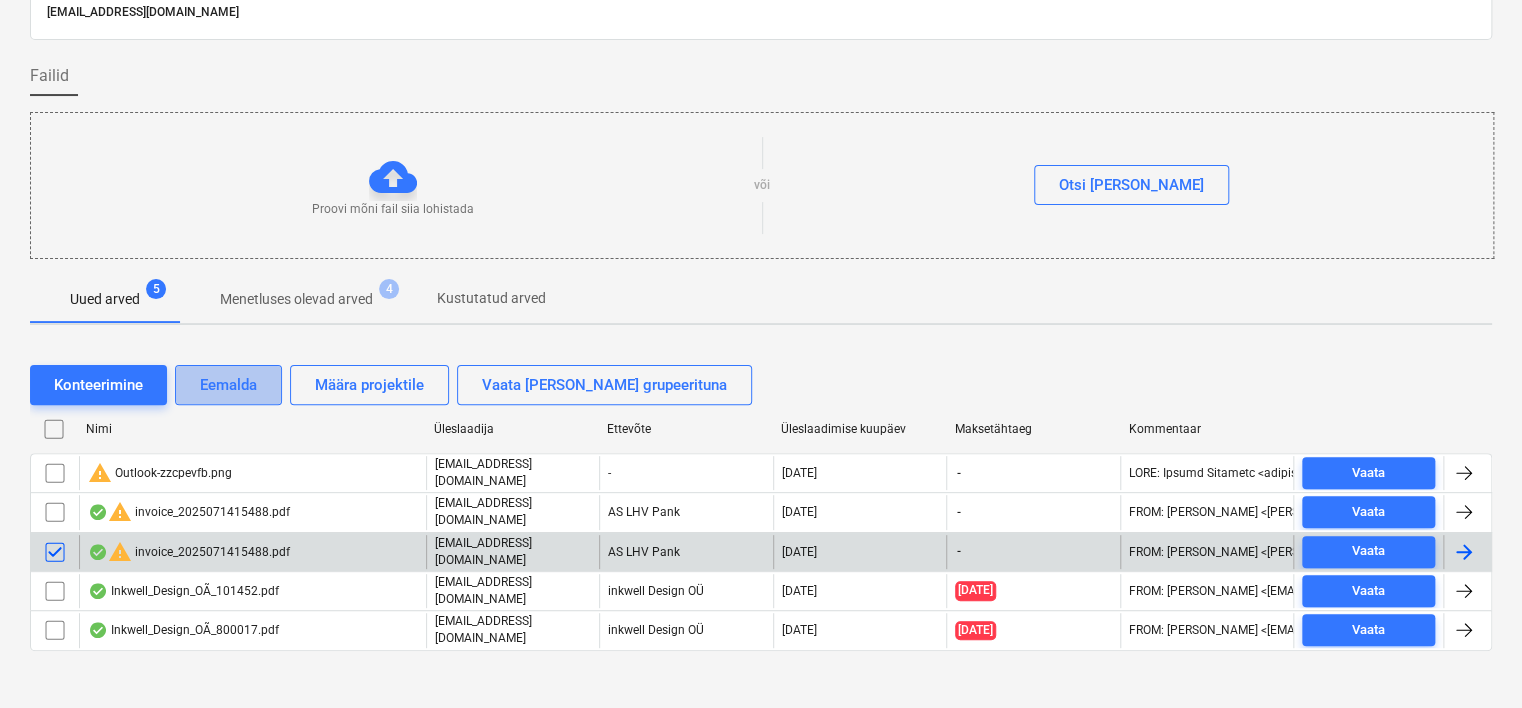 click on "Eemalda" at bounding box center [228, 385] 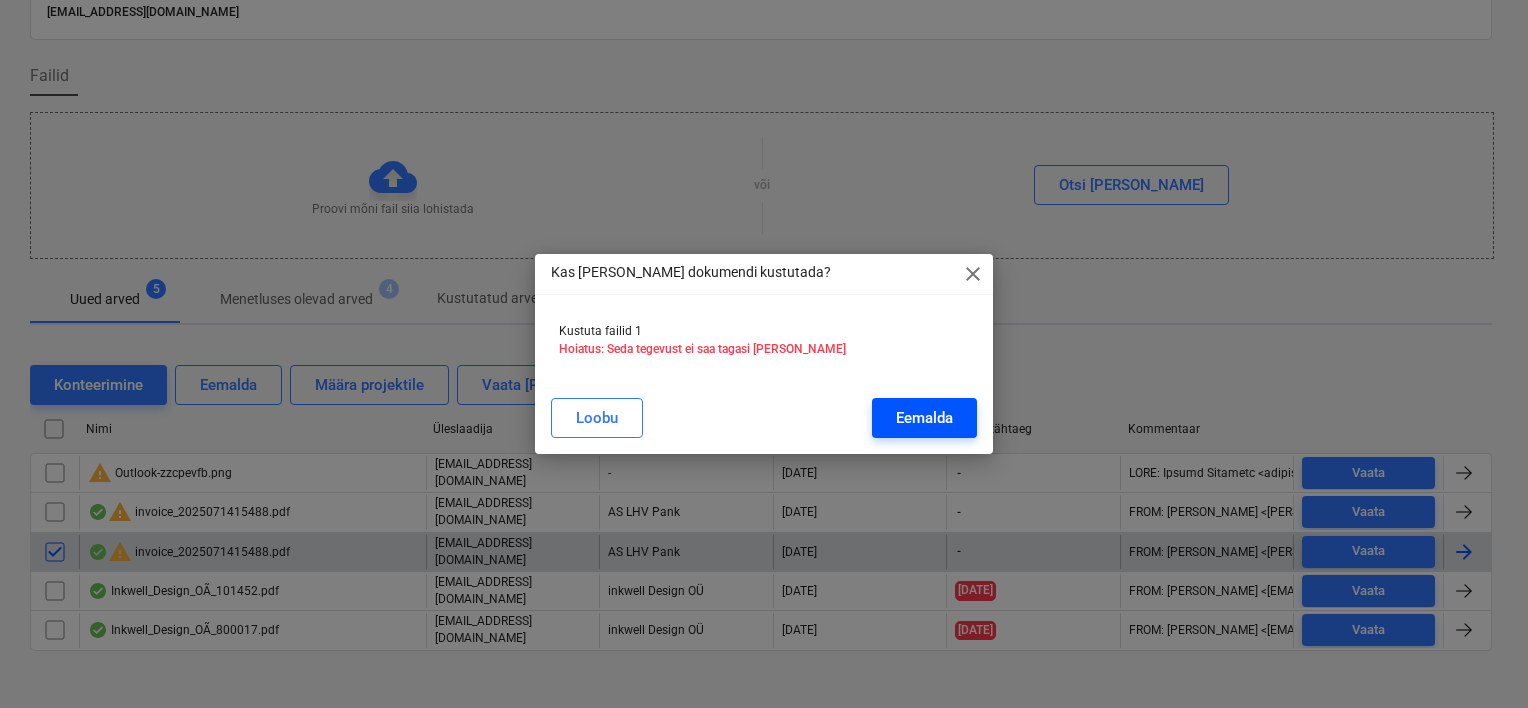 click on "Eemalda" at bounding box center (924, 418) 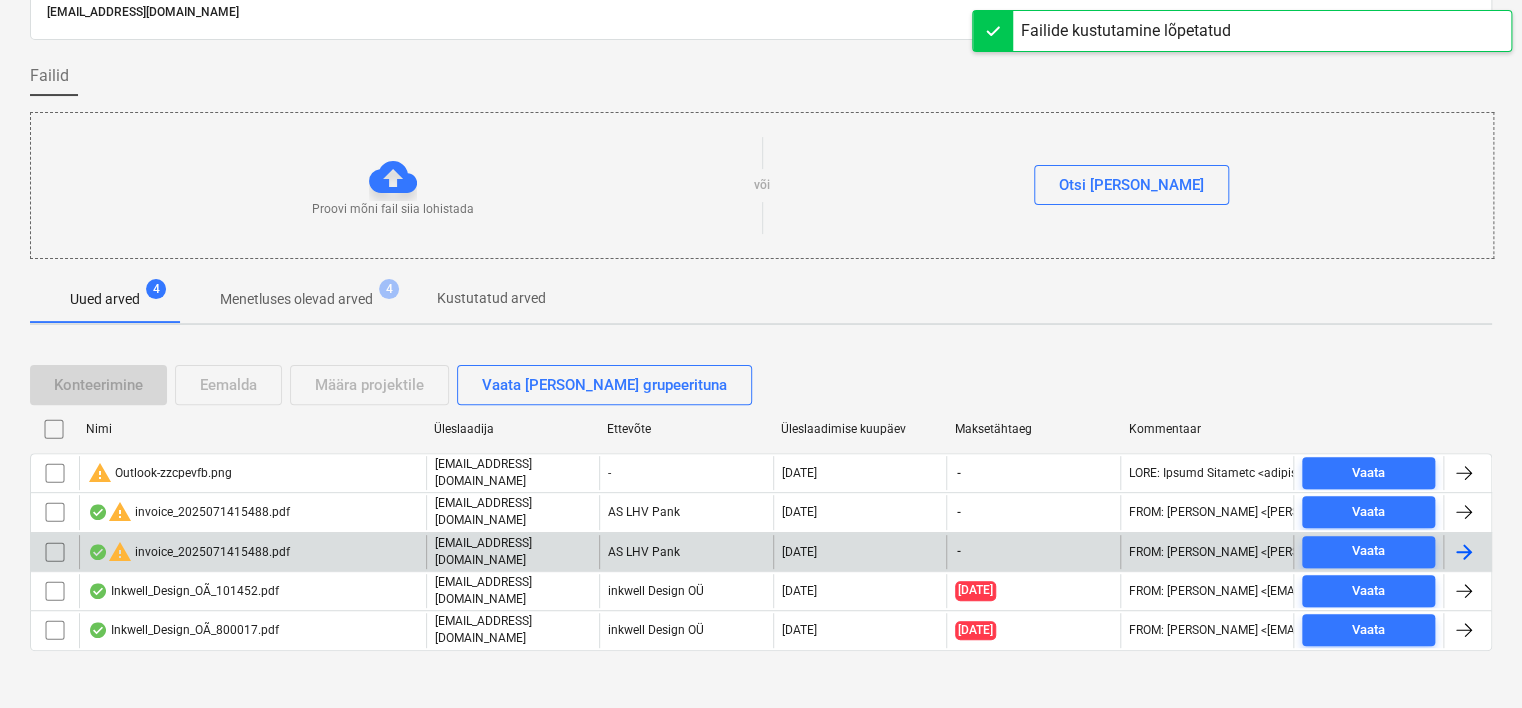 scroll, scrollTop: 66, scrollLeft: 0, axis: vertical 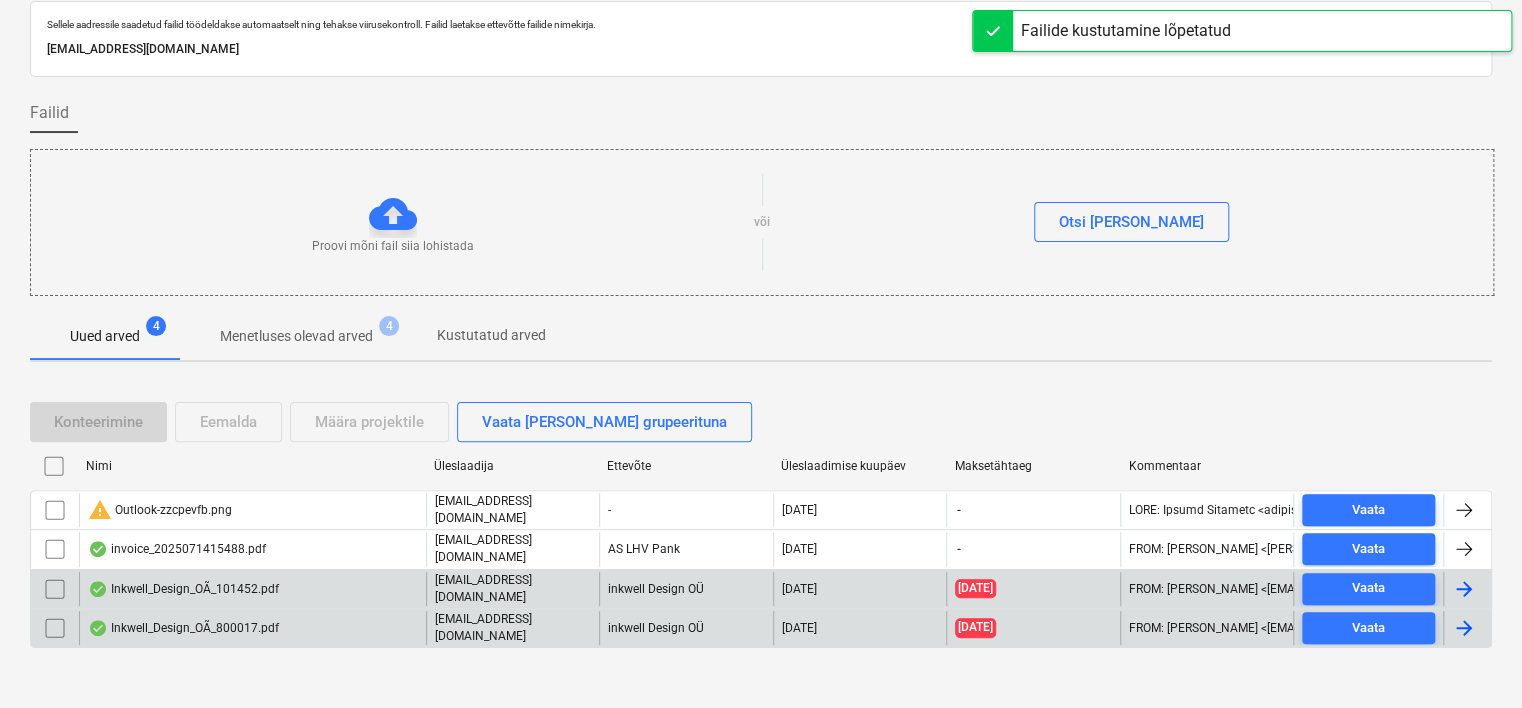 click at bounding box center [55, 628] 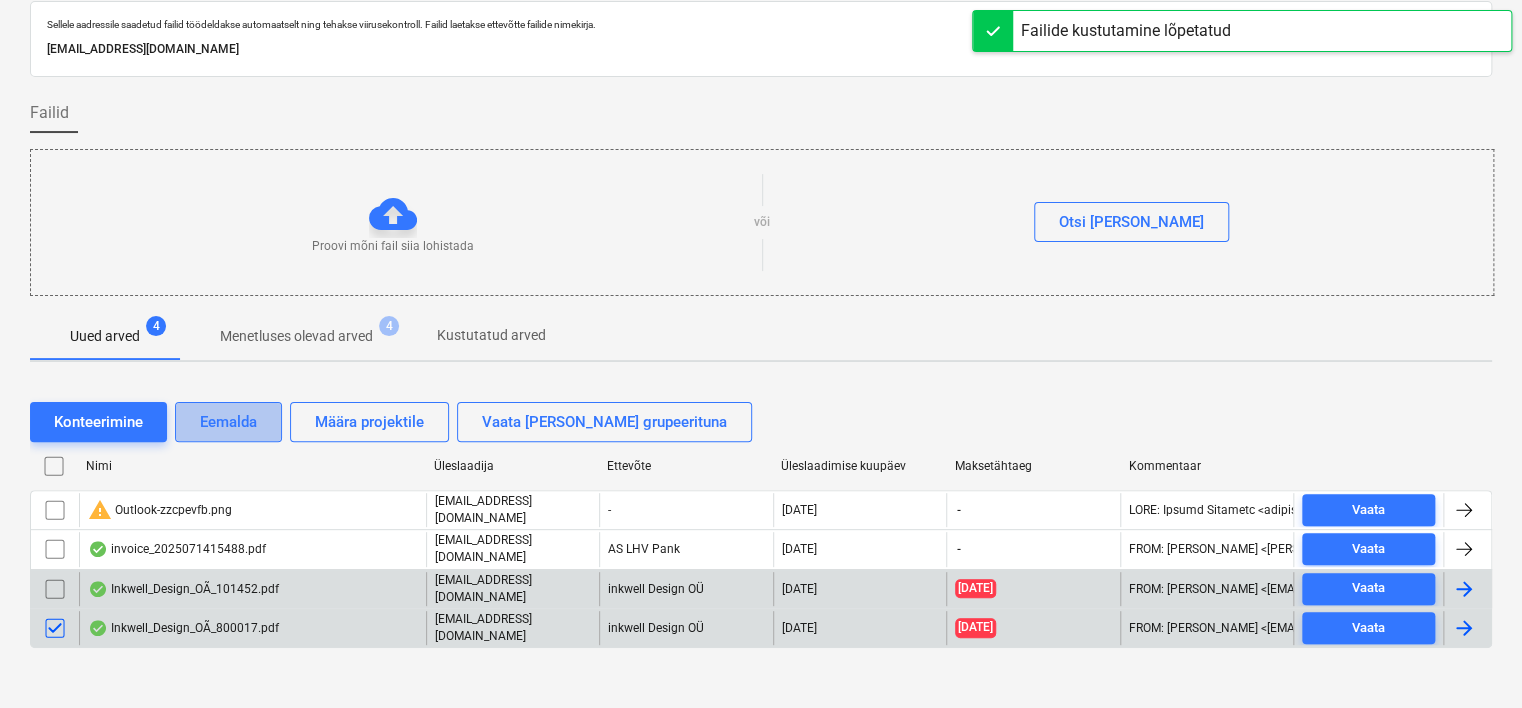 click on "Eemalda" at bounding box center [228, 422] 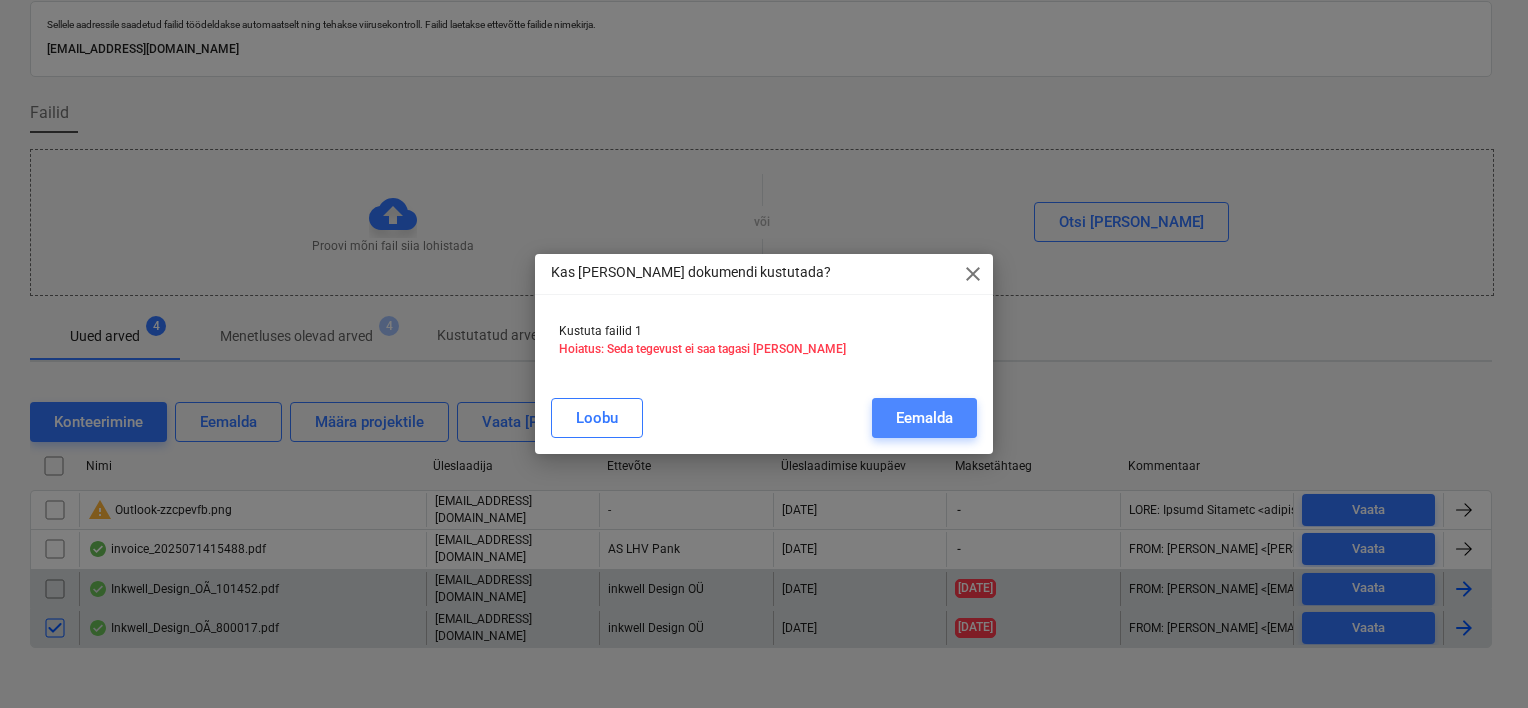 click on "Eemalda" at bounding box center (924, 418) 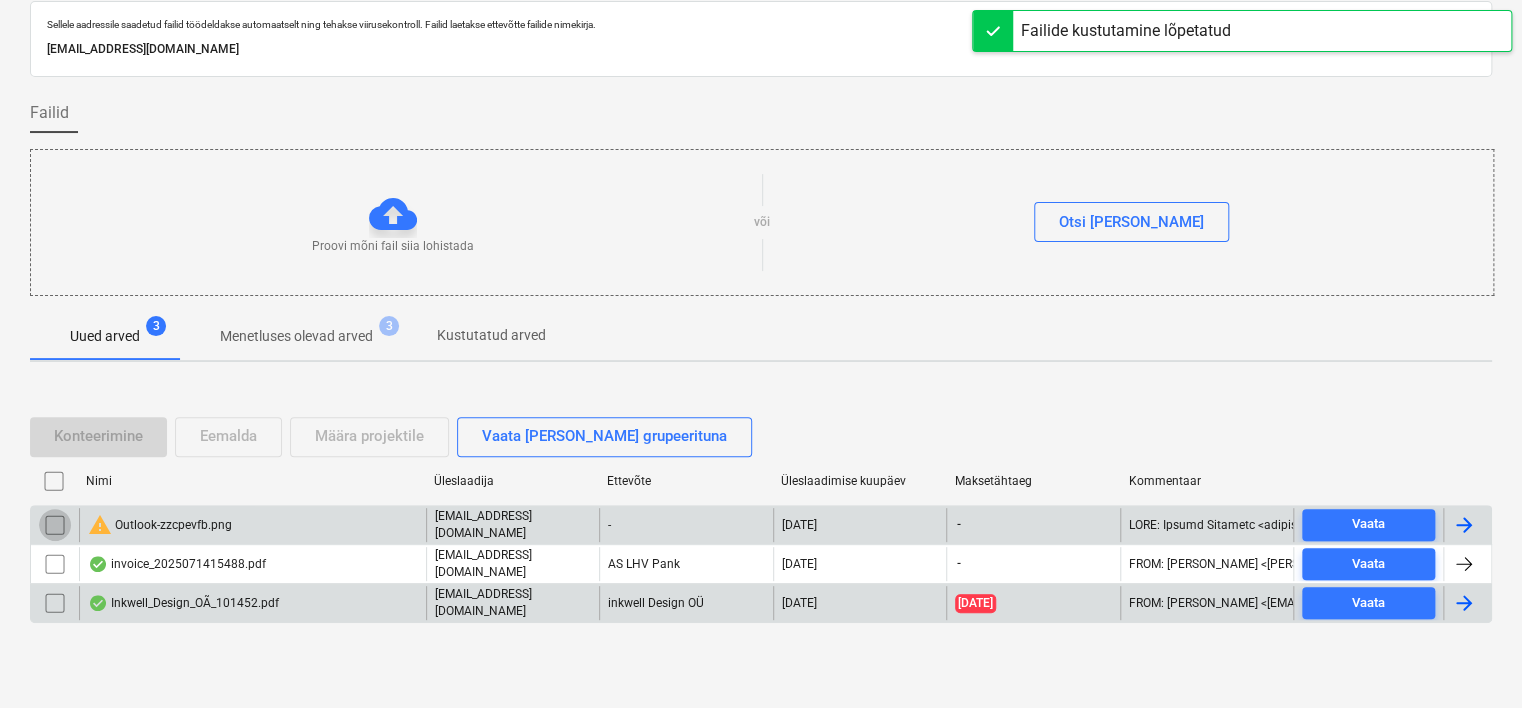 click at bounding box center [55, 525] 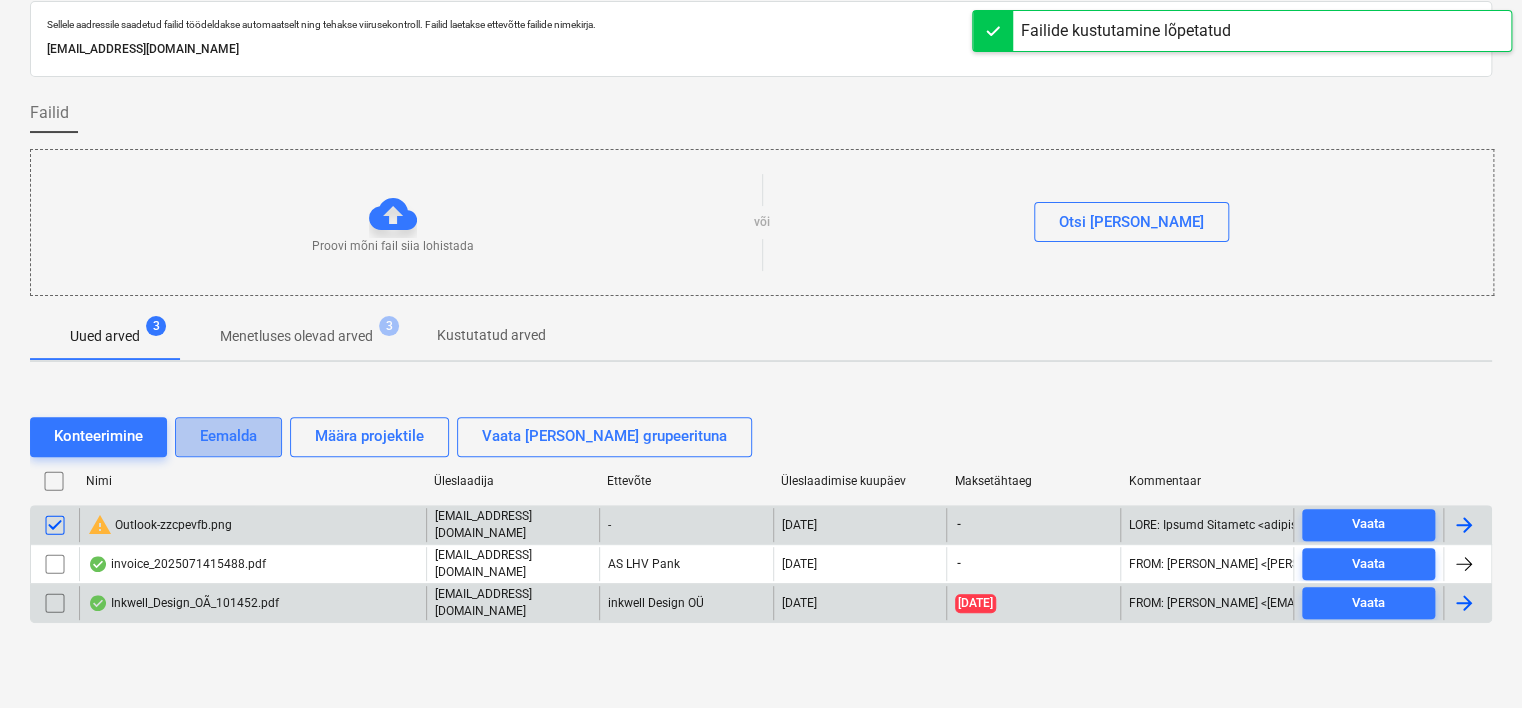click on "Eemalda" at bounding box center [228, 436] 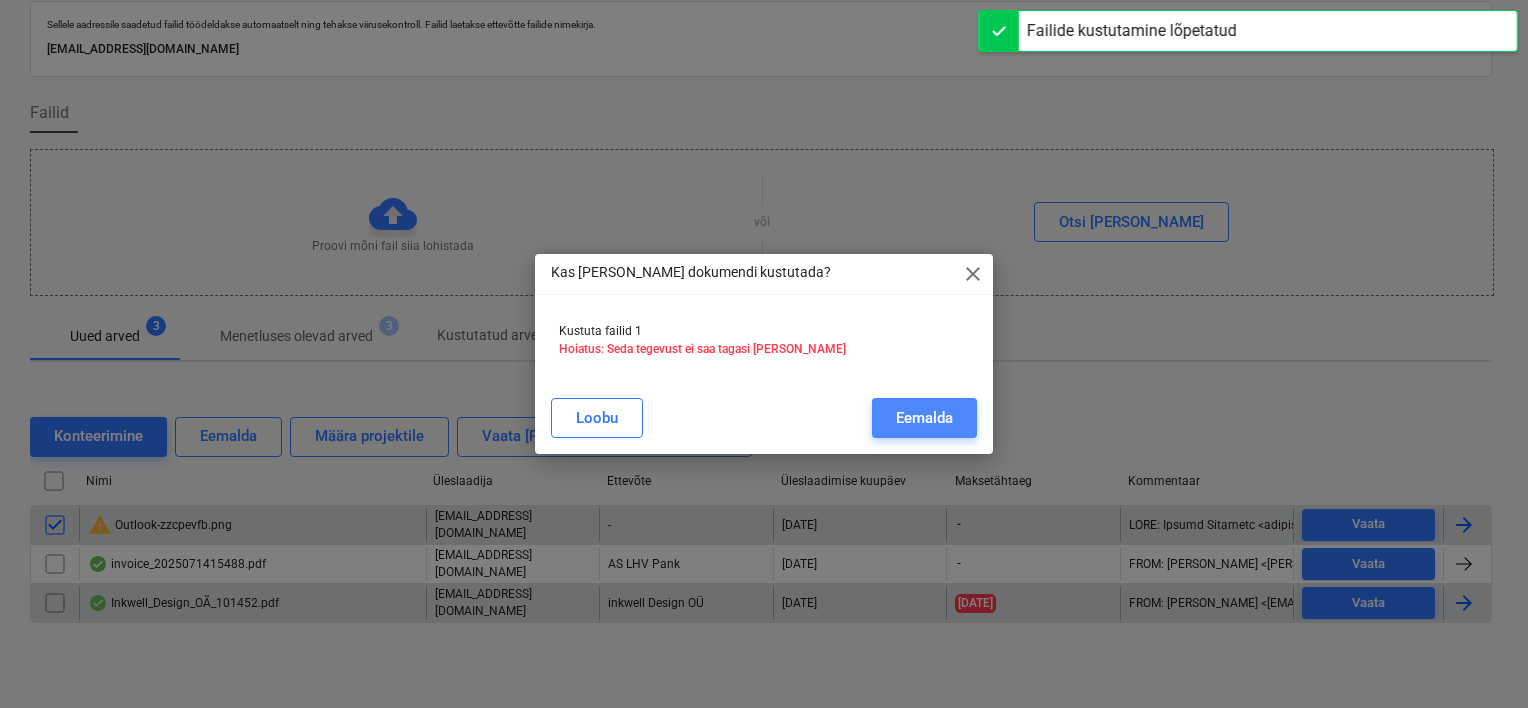 click on "Eemalda" at bounding box center [924, 418] 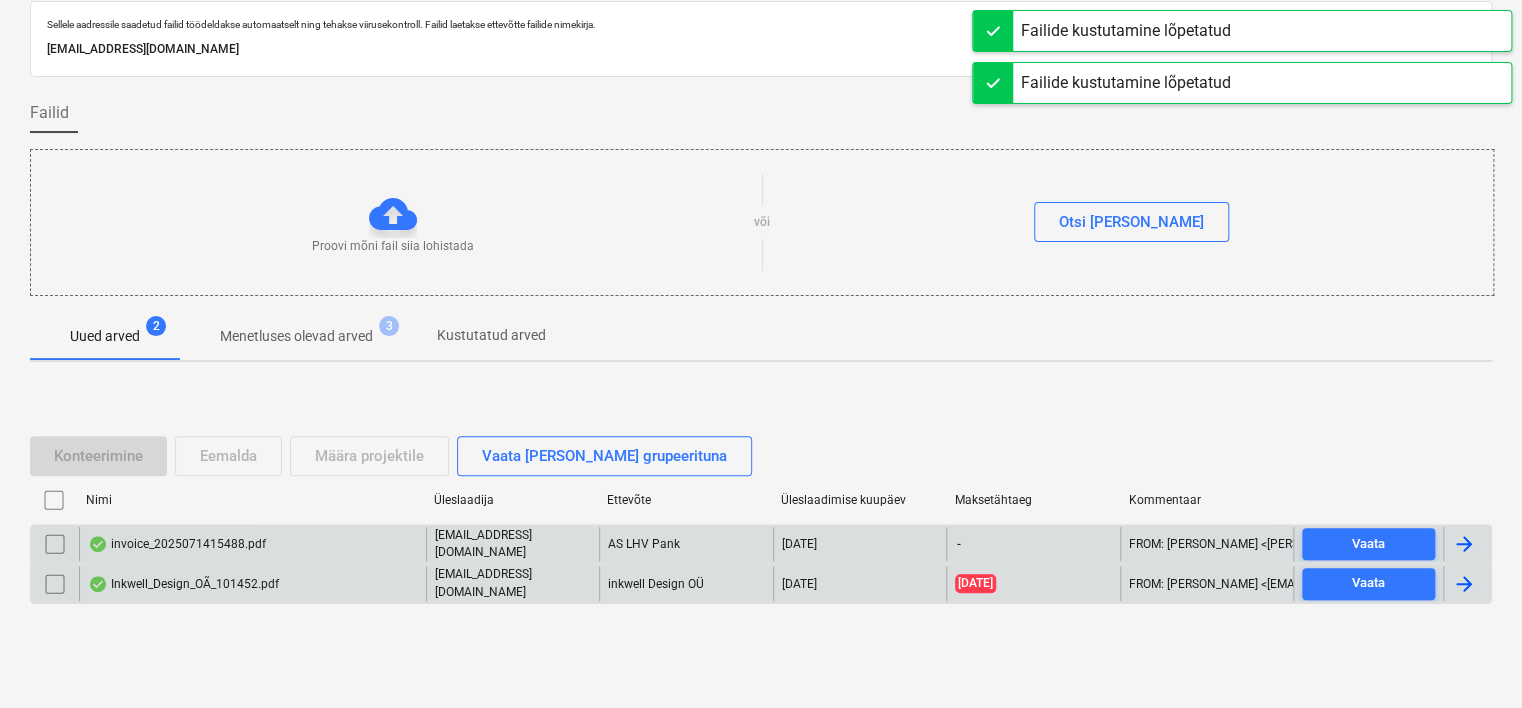 click on "Inkwell_Design_OÃ_101452.pdf" at bounding box center [183, 584] 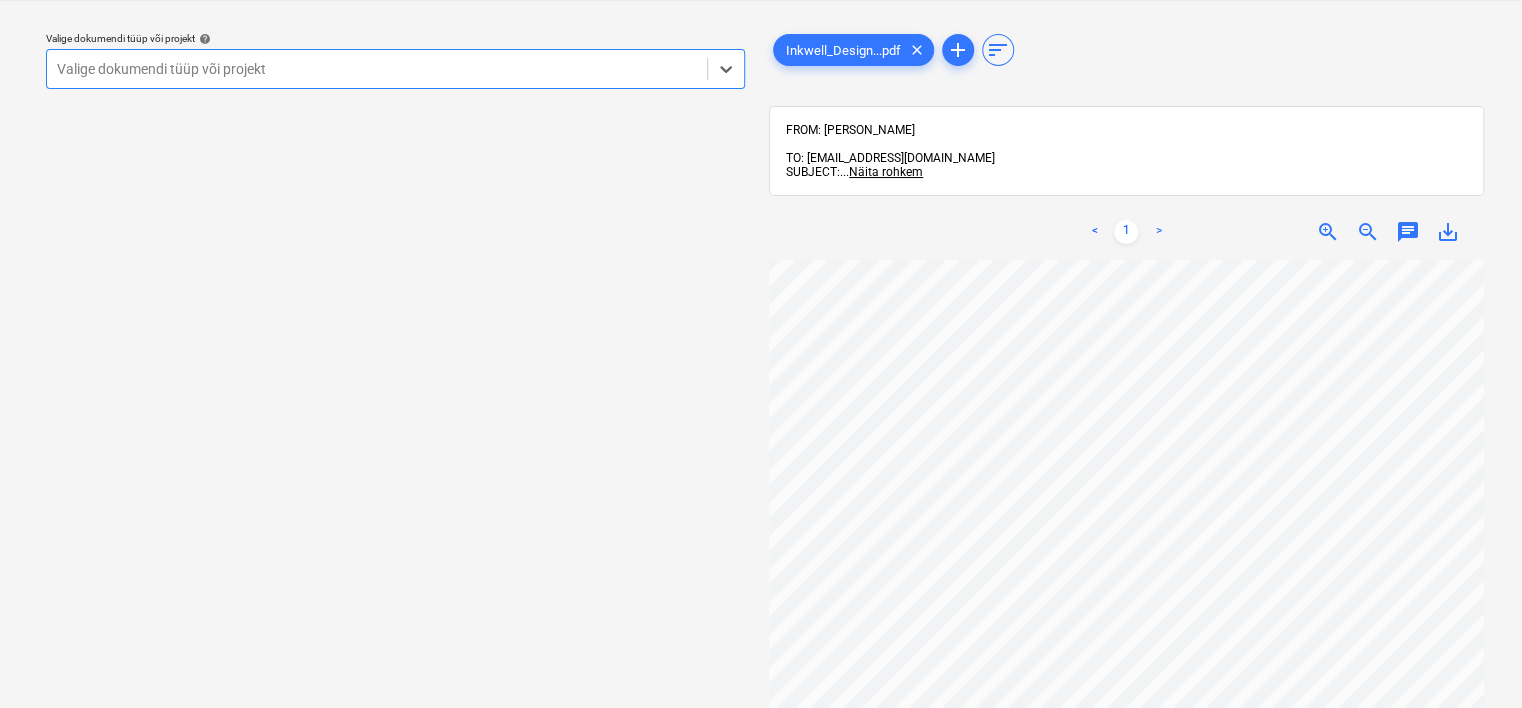 scroll, scrollTop: 0, scrollLeft: 188, axis: horizontal 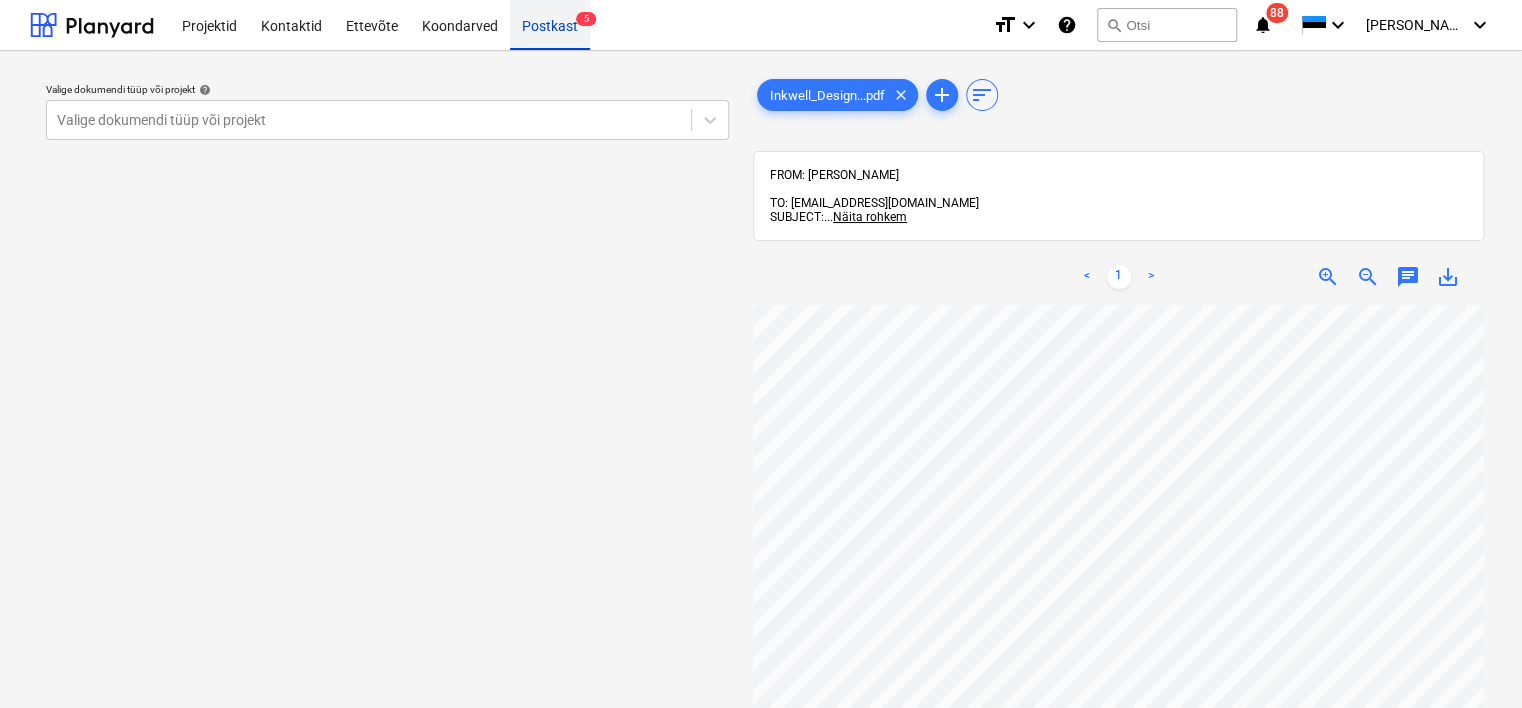 click on "Postkast 5" at bounding box center [550, 24] 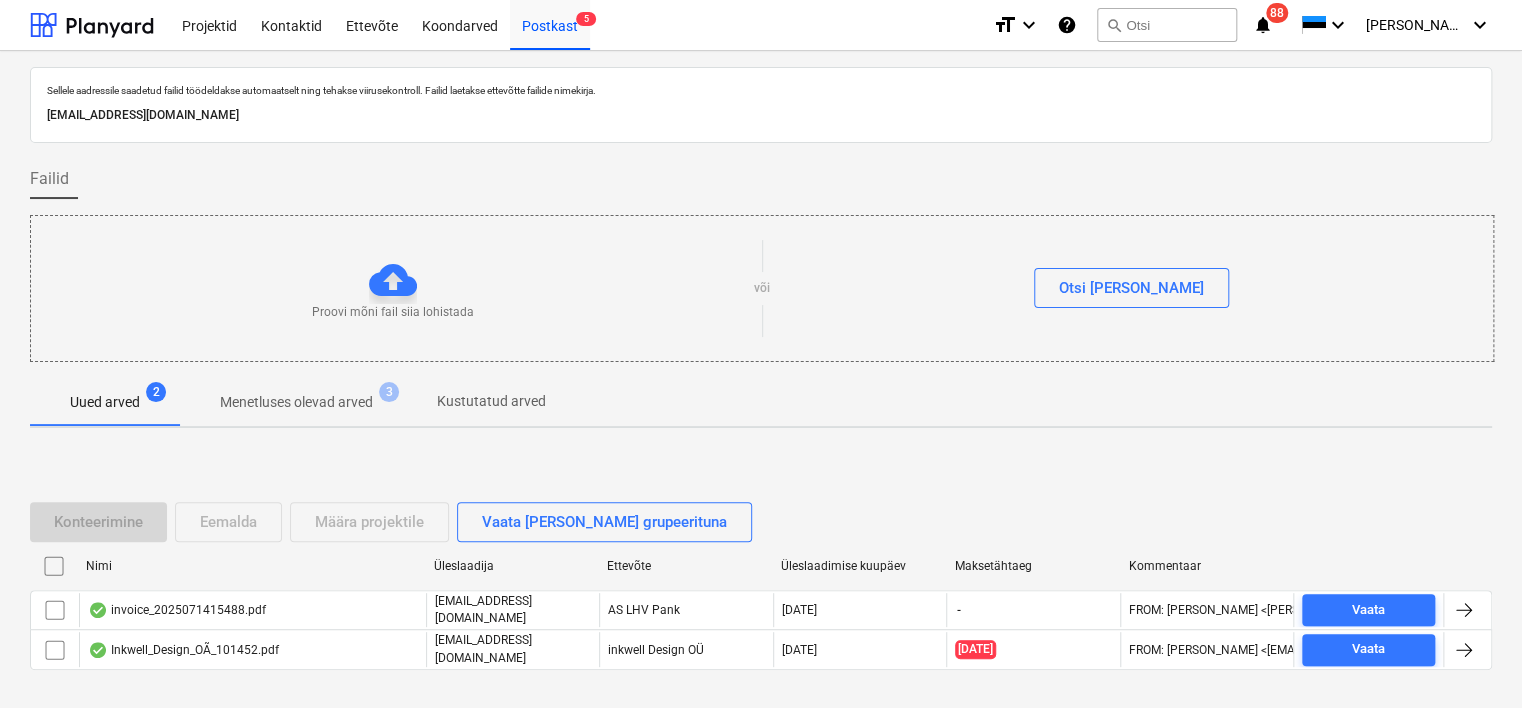 scroll, scrollTop: 66, scrollLeft: 0, axis: vertical 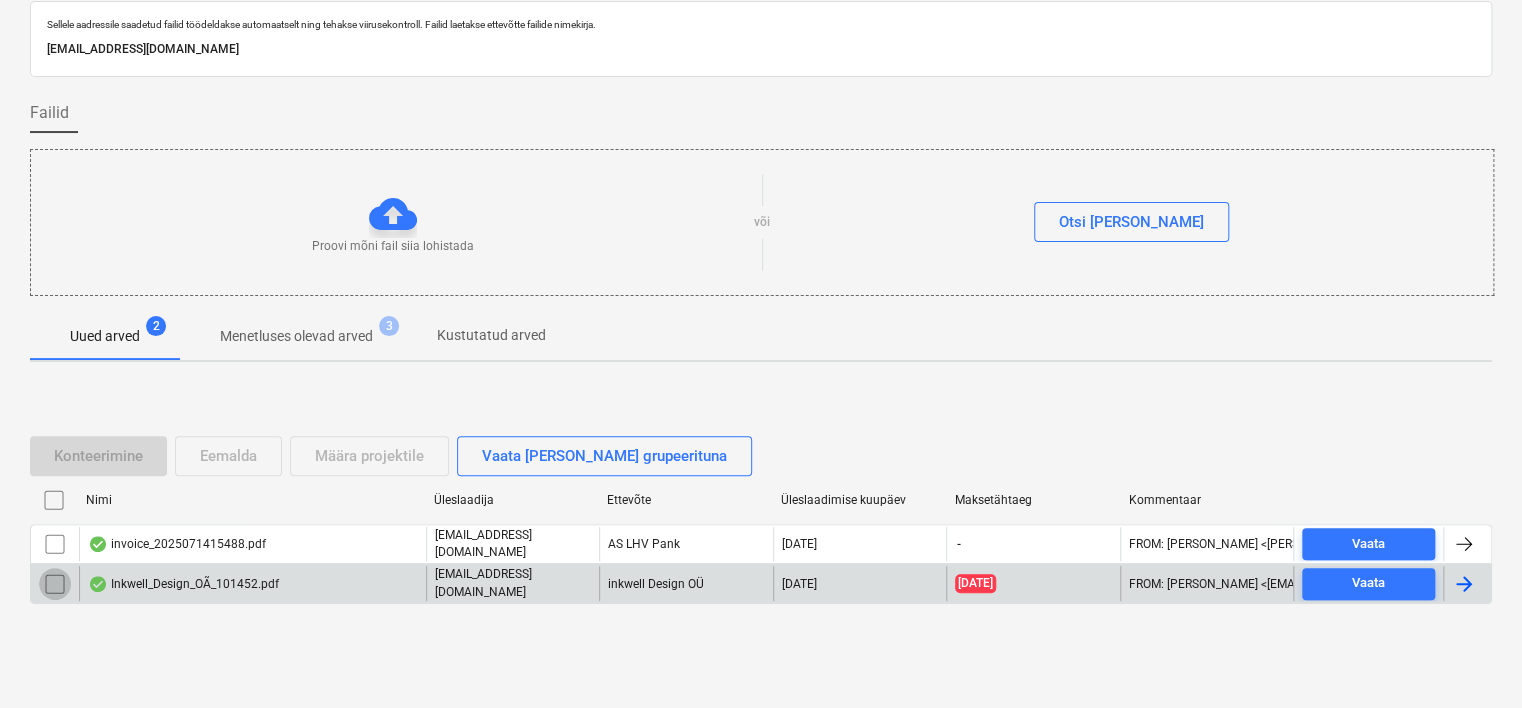 click at bounding box center (55, 584) 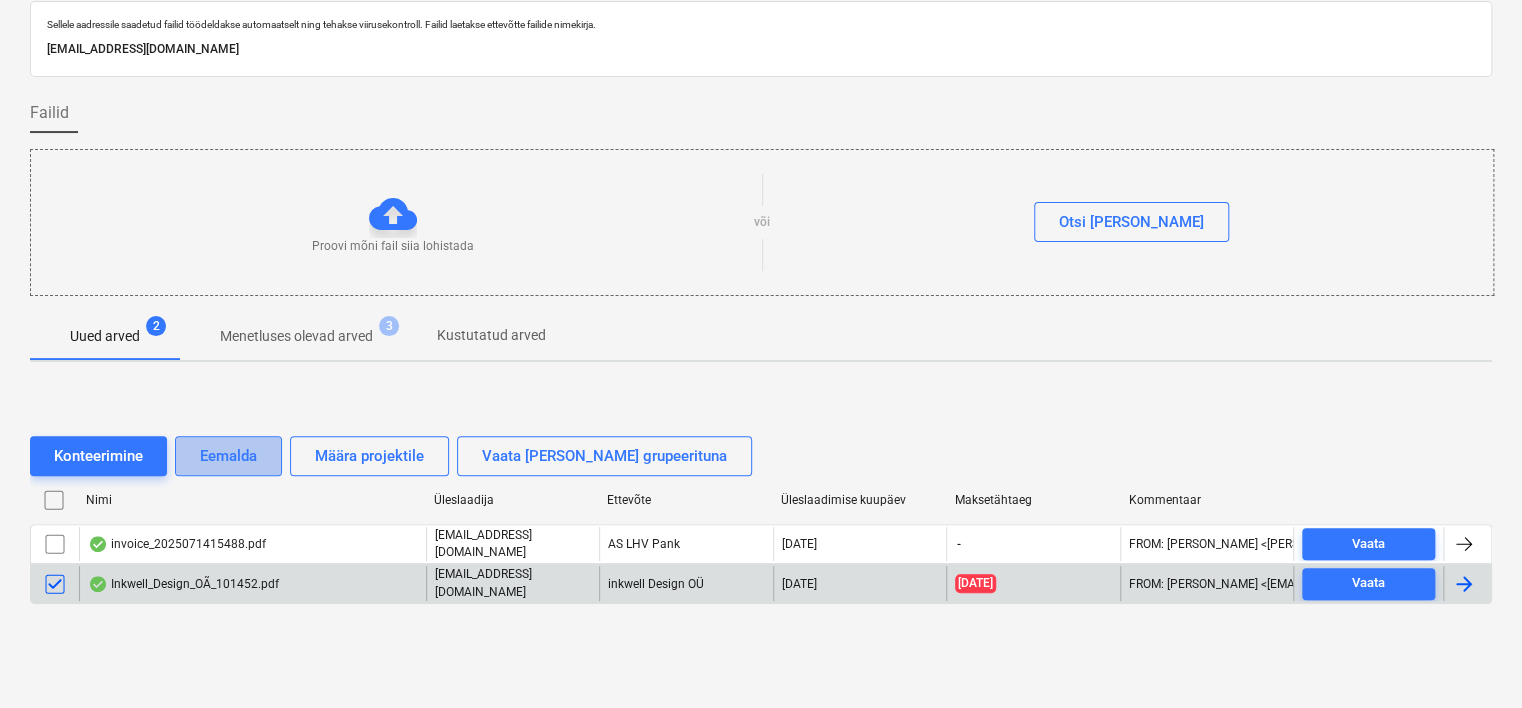 click on "Eemalda" at bounding box center [228, 456] 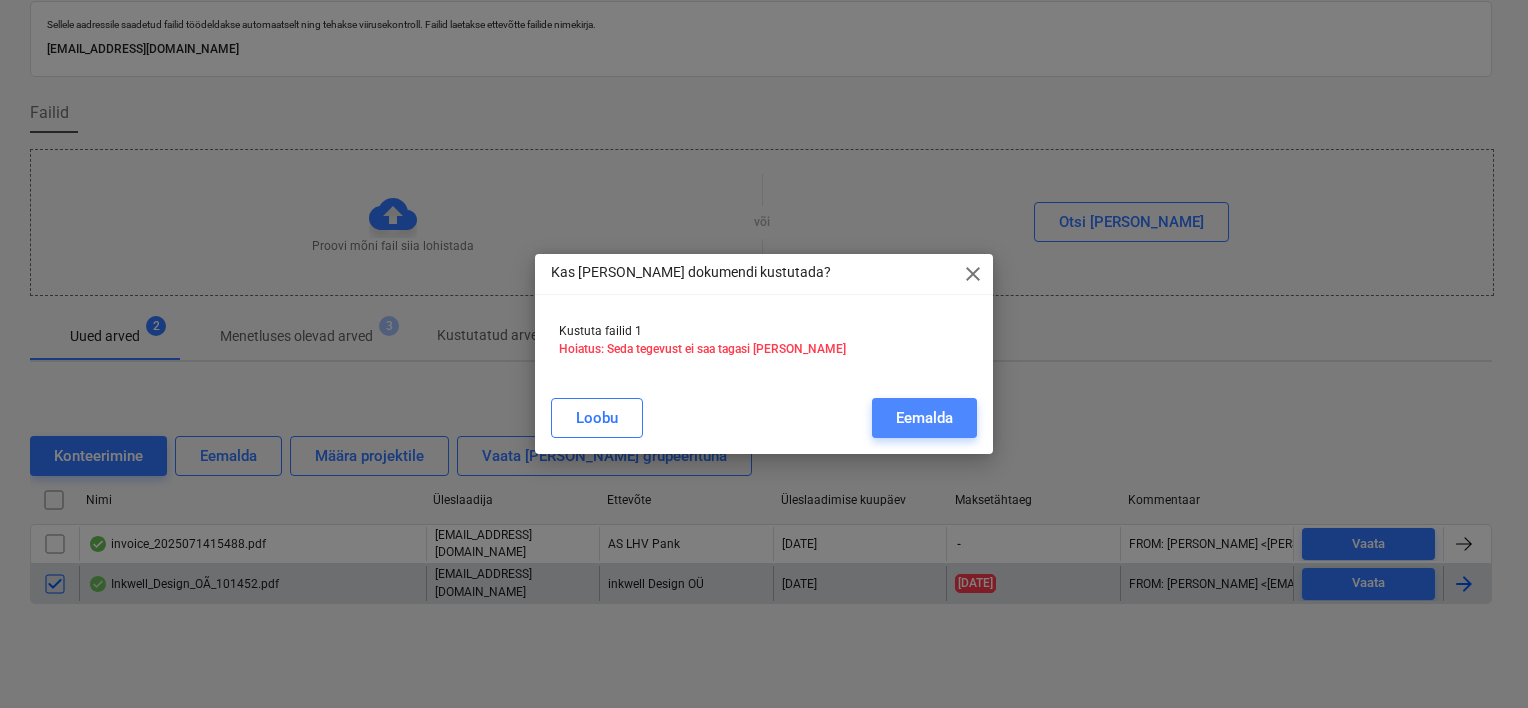 click on "Eemalda" at bounding box center (924, 418) 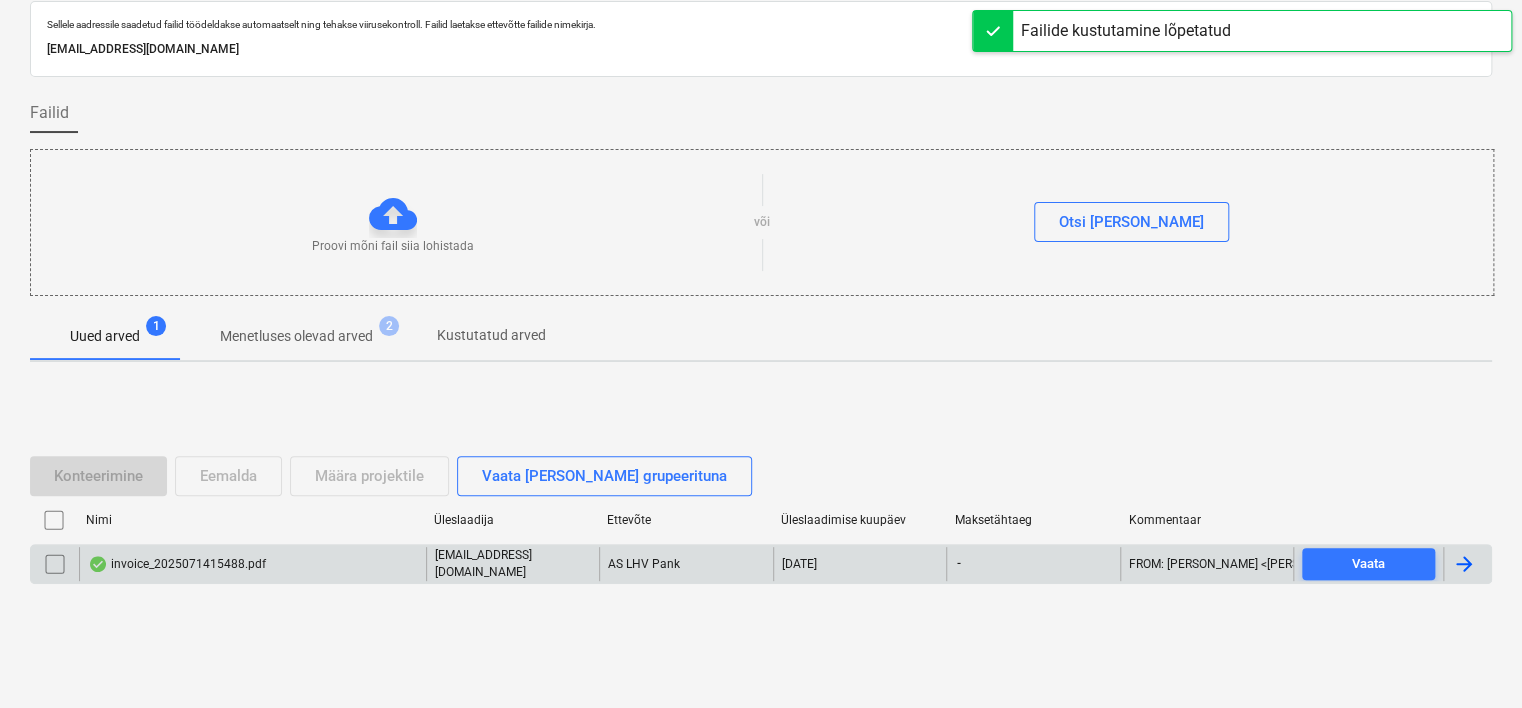 click on "invoice_2025071415488.pdf" at bounding box center (252, 564) 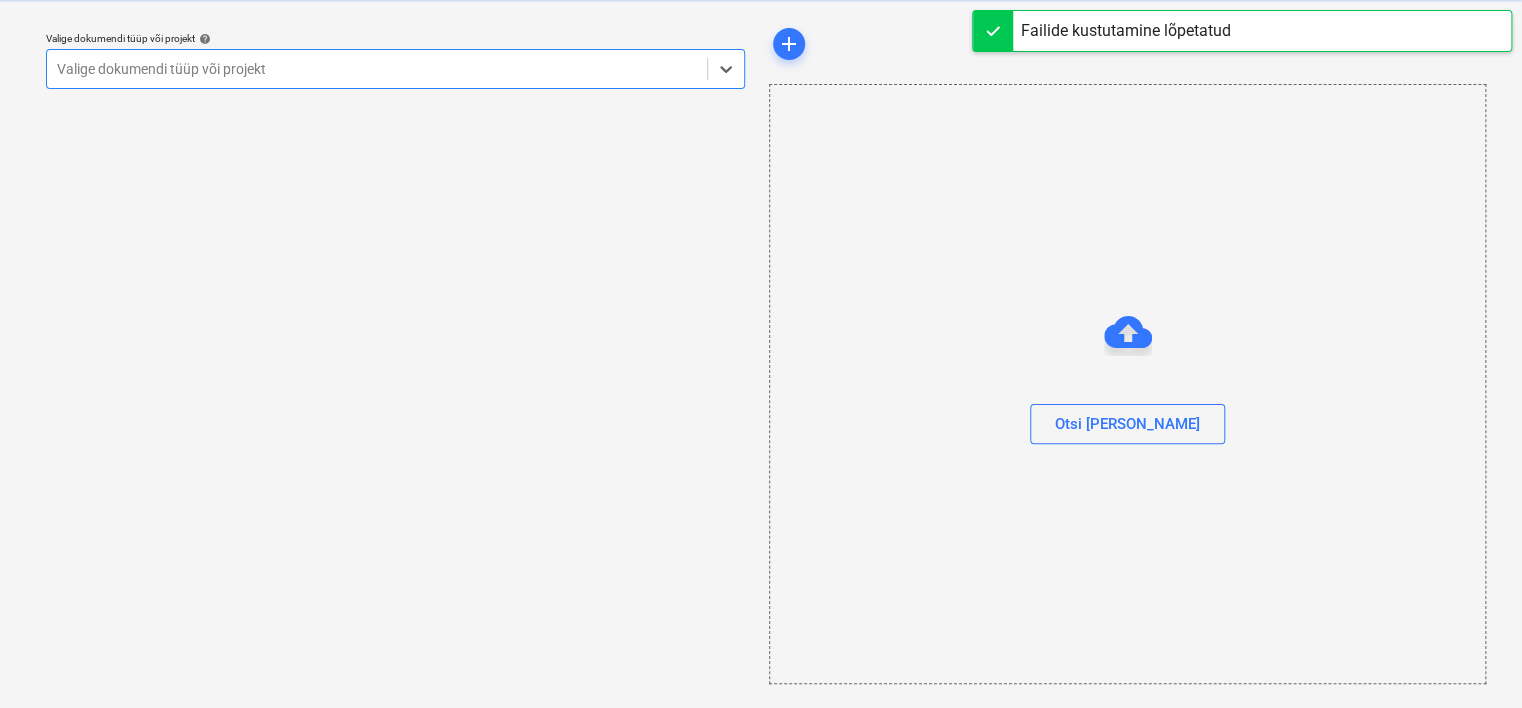 scroll, scrollTop: 51, scrollLeft: 0, axis: vertical 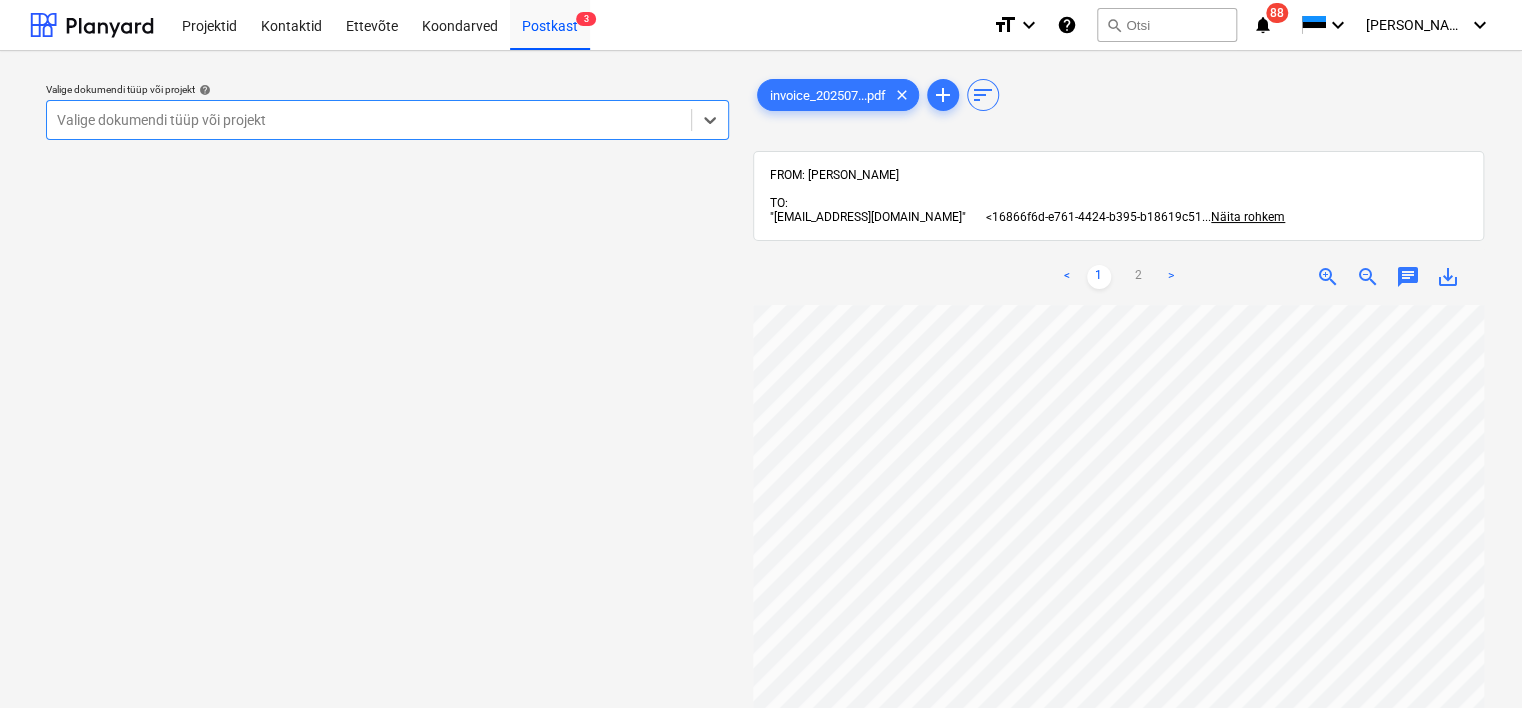 click at bounding box center (369, 120) 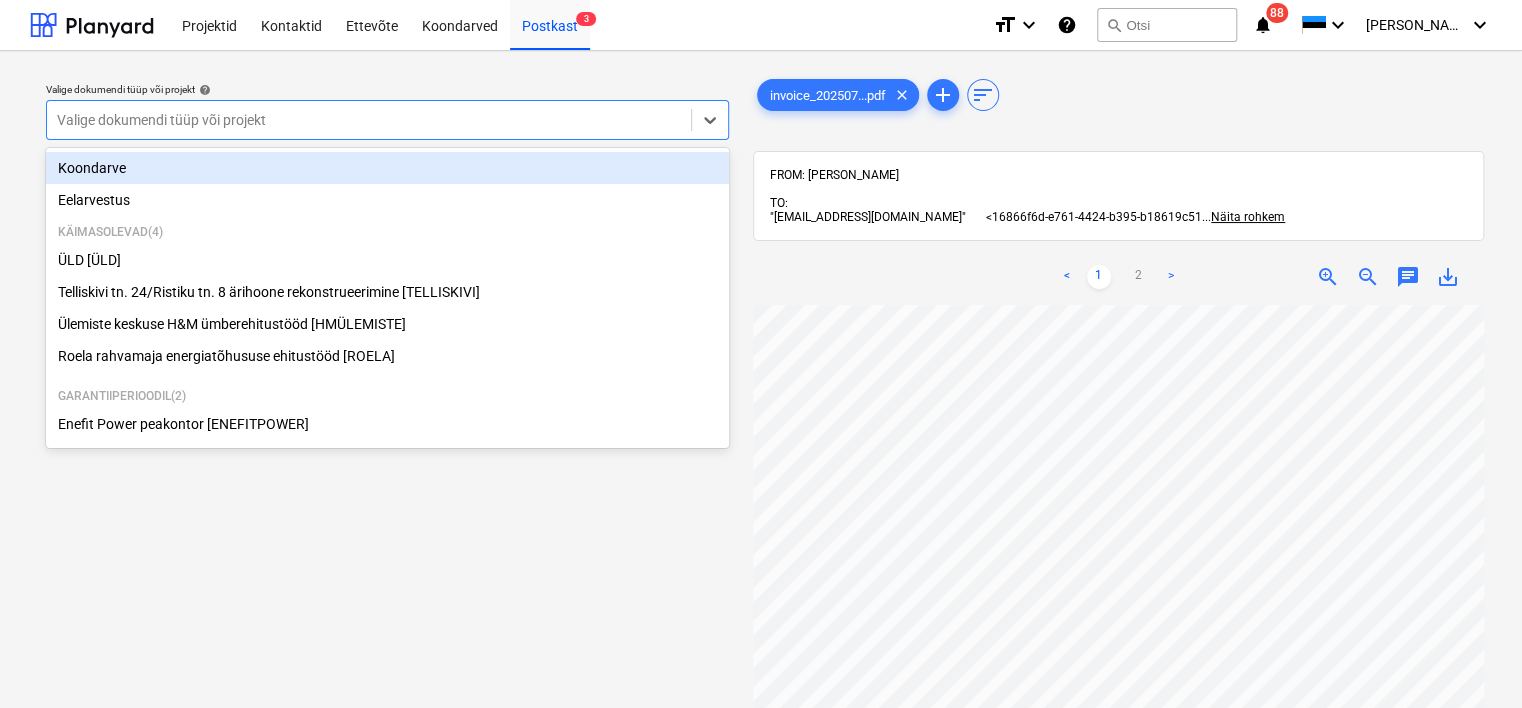 click on "Koondarve" at bounding box center (387, 168) 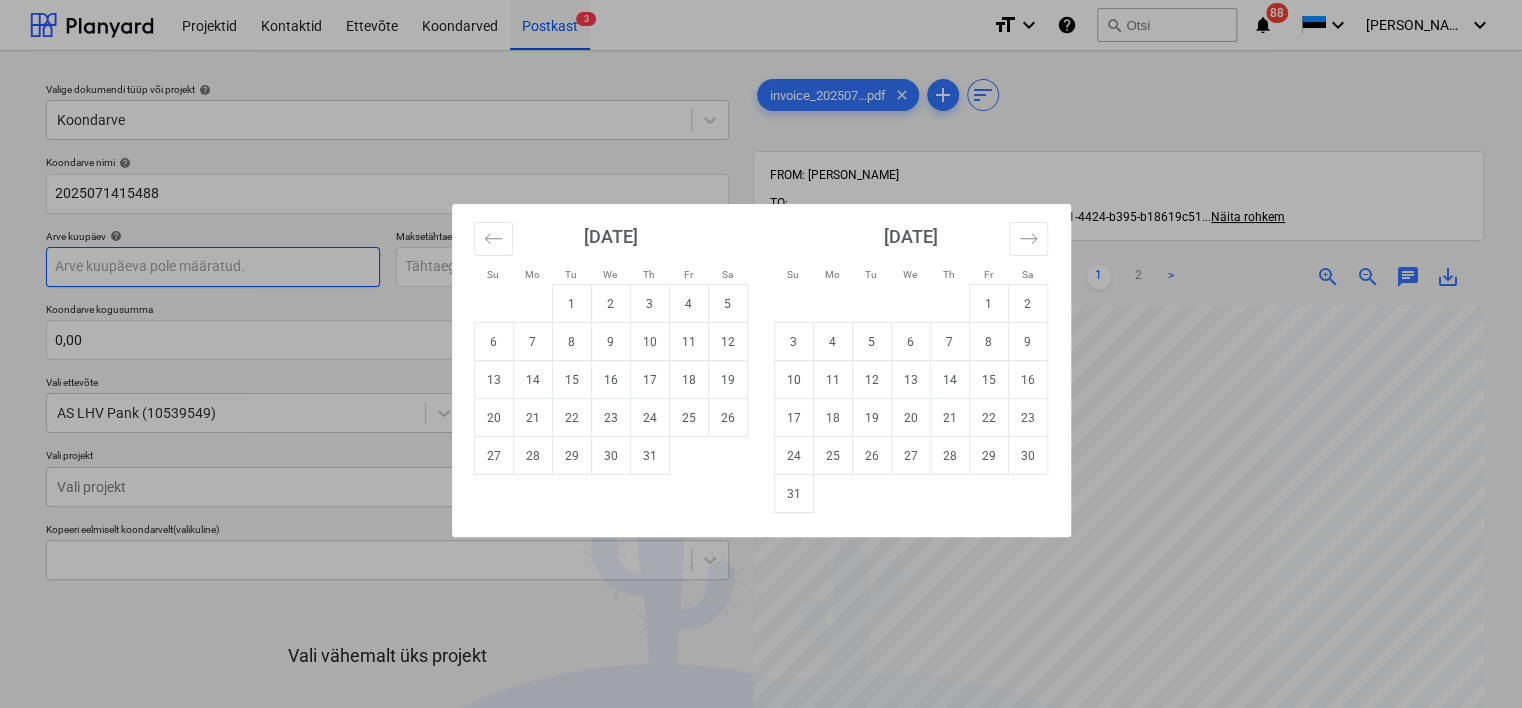 click on "Projektid Kontaktid Ettevõte Koondarved Postkast 3 format_size keyboard_arrow_down help search Otsi notifications 88 keyboard_arrow_down [PERSON_NAME] keyboard_arrow_down Valige dokumendi tüüp või projekt help Koondarve Koondarve nimi help 2025071415488 Arve kuupäev help Press the down arrow key to interact with the calendar and
select a date. Press the question mark key to get the keyboard shortcuts for changing dates. Maksetähtaeg help Press the down arrow key to interact with the calendar and
select a date. Press the question mark key to get the keyboard shortcuts for changing dates. Koondarve kogusumma 0,00 Vali ettevõte AS LHV Pank (10539549)  [PERSON_NAME] uus ettevõte Vali projekt Vali projekt Kopeeri eelmiselt koondarvelt  (valikuline) Vali vähemalt üks projekt Loobu Kinnita ja sisesta kulud Kinnita projektid invoice_202507...pdf clear add sort FROM: [PERSON_NAME]  TO: "[EMAIL_ADDRESS][DOMAIN_NAME]"	<16866f6d-e761-4424-b395-b18619c51 ...  Näita rohkem ...  <" at bounding box center [761, 354] 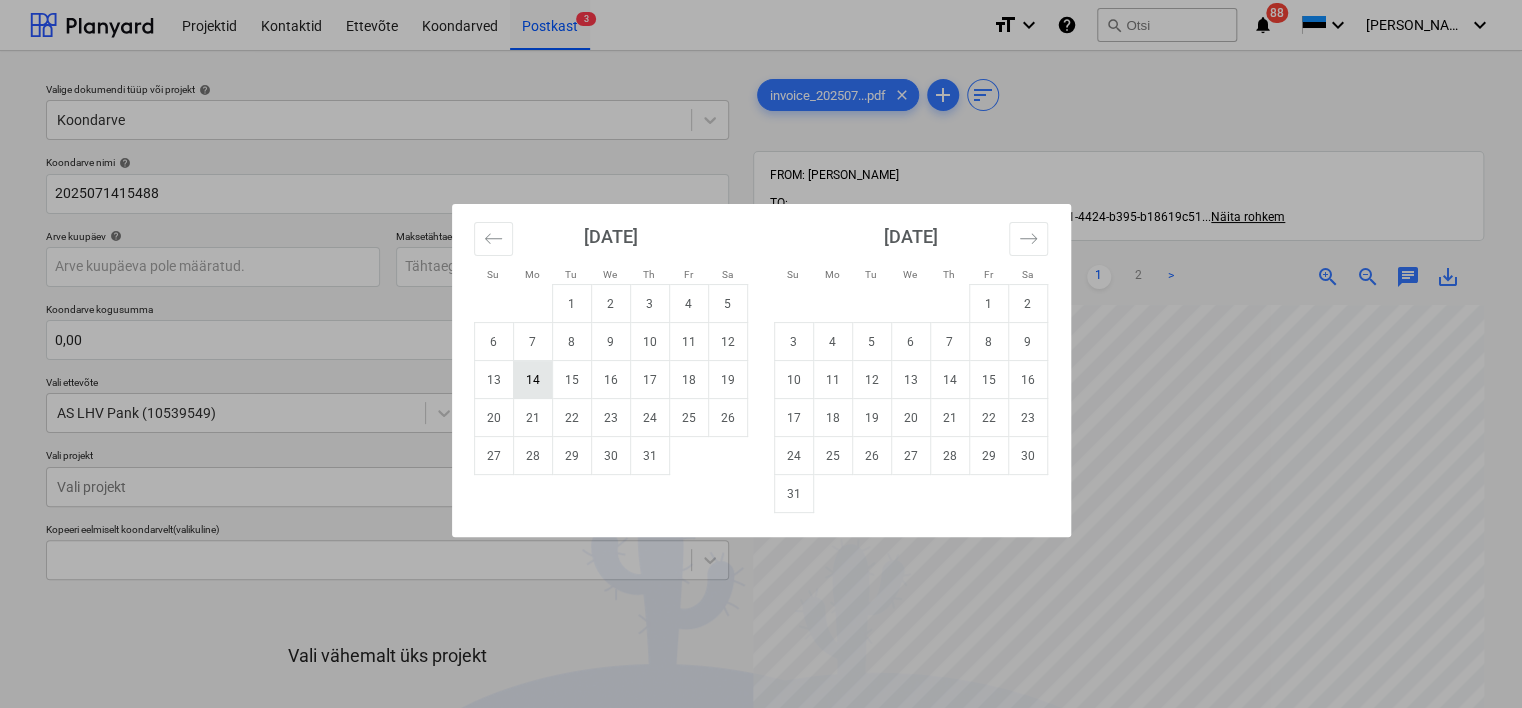 click on "14" at bounding box center [532, 380] 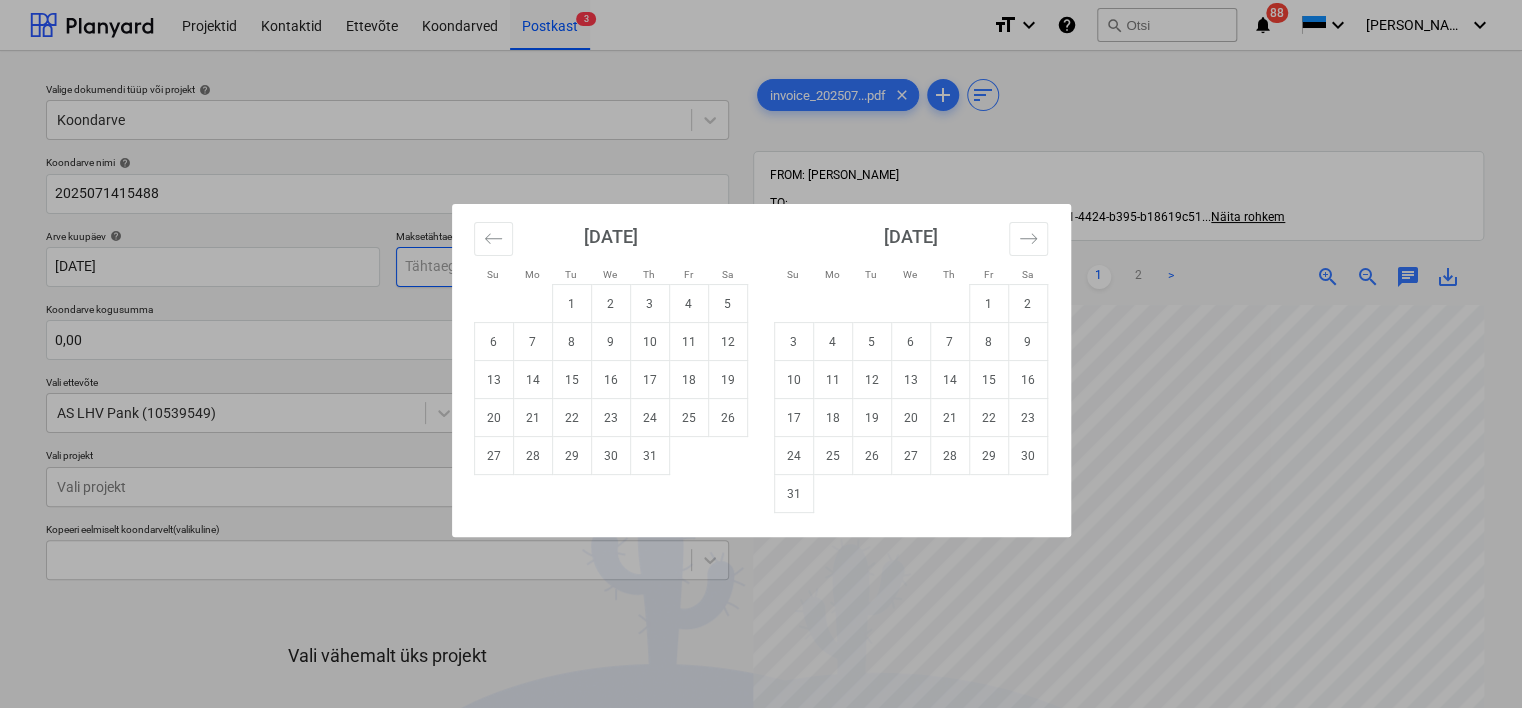 click on "Projektid Kontaktid Ettevõte Koondarved Postkast 3 format_size keyboard_arrow_down help search Otsi notifications 88 keyboard_arrow_down [PERSON_NAME] keyboard_arrow_down Valige dokumendi tüüp või projekt help Koondarve Koondarve nimi help 2025071415488 Arve kuupäev help [DATE] 14.07.2025 Press the down arrow key to interact with the calendar and
select a date. Press the question mark key to get the keyboard shortcuts for changing dates. Maksetähtaeg help Press the down arrow key to interact with the calendar and
select a date. Press the question mark key to get the keyboard shortcuts for changing dates. Koondarve kogusumma 0,00 Vali ettevõte AS LHV Pank (10539549)  [PERSON_NAME] uus ettevõte Vali projekt Vali projekt Kopeeri eelmiselt koondarvelt  (valikuline) Vali vähemalt üks projekt Loobu Kinnita ja sisesta kulud Kinnita projektid invoice_202507...pdf clear add sort FROM: [PERSON_NAME]  TO: "[EMAIL_ADDRESS][DOMAIN_NAME]"	<16866f6d-e761-4424-b395-b18619c51 < 1" at bounding box center (761, 354) 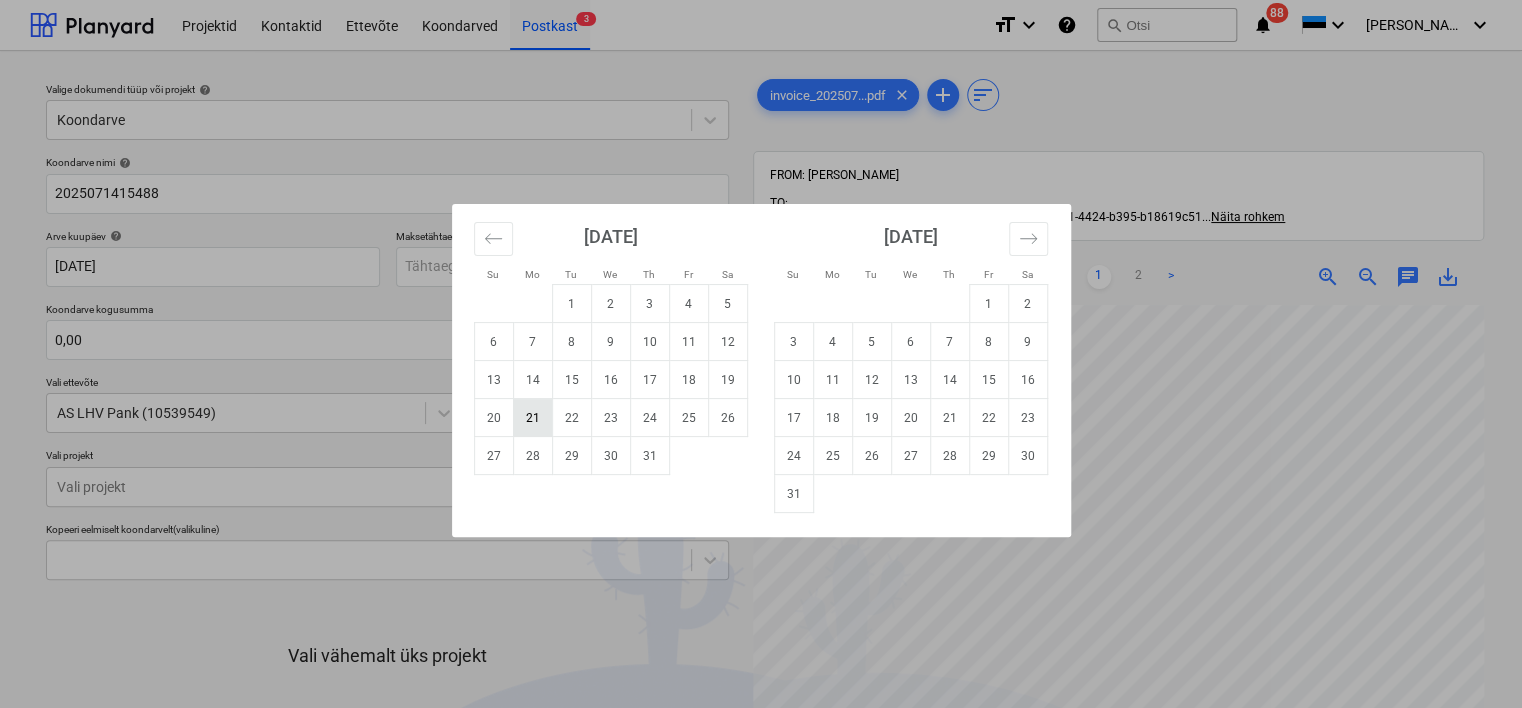 click on "21" at bounding box center (532, 418) 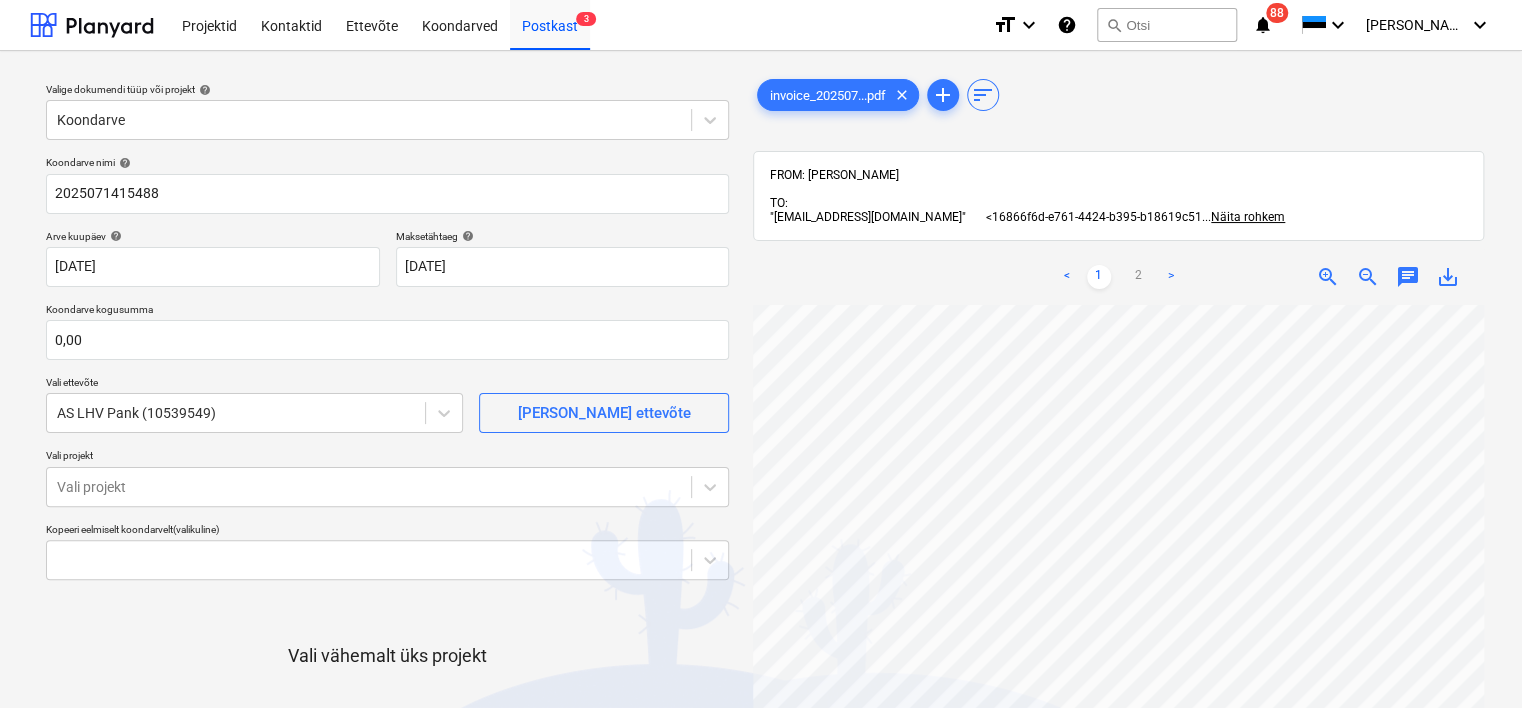 scroll, scrollTop: 300, scrollLeft: 132, axis: both 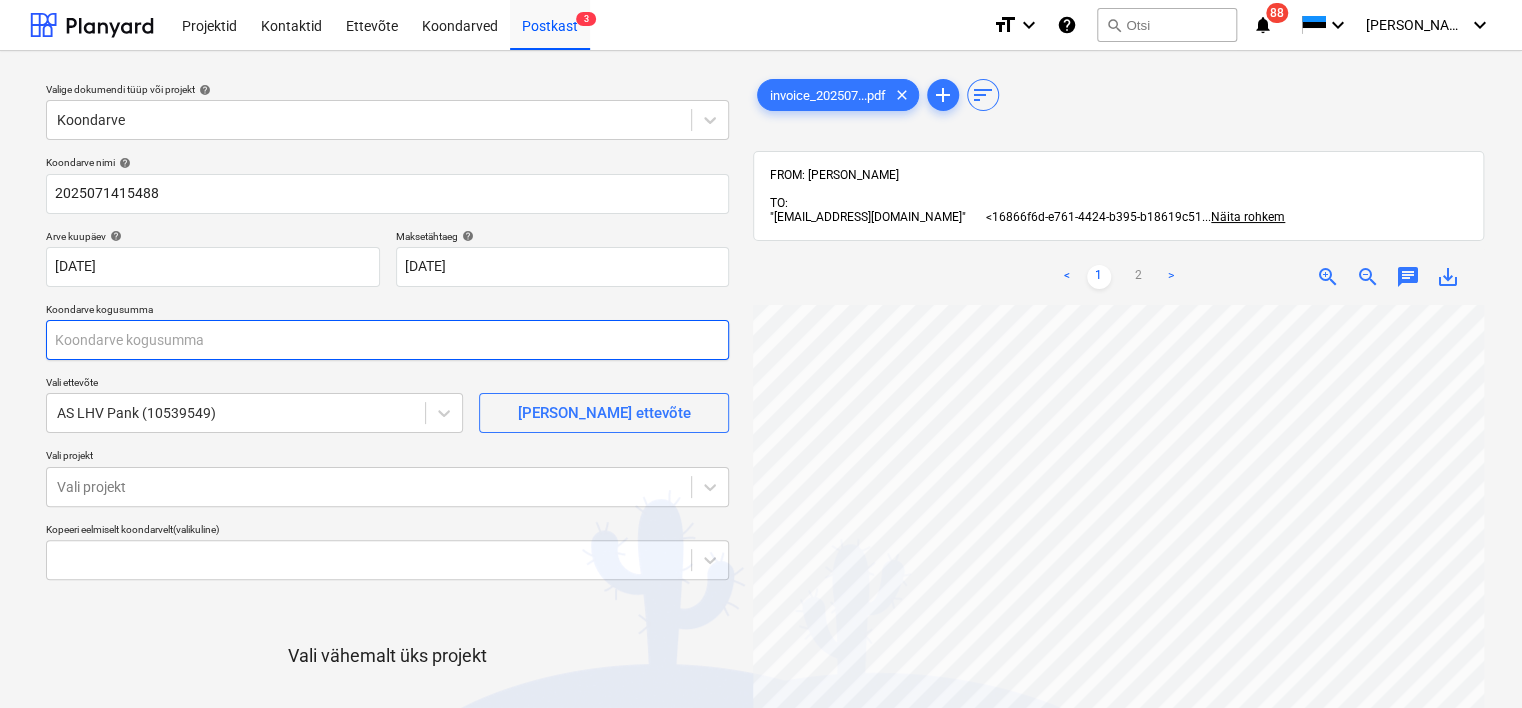 click at bounding box center (387, 340) 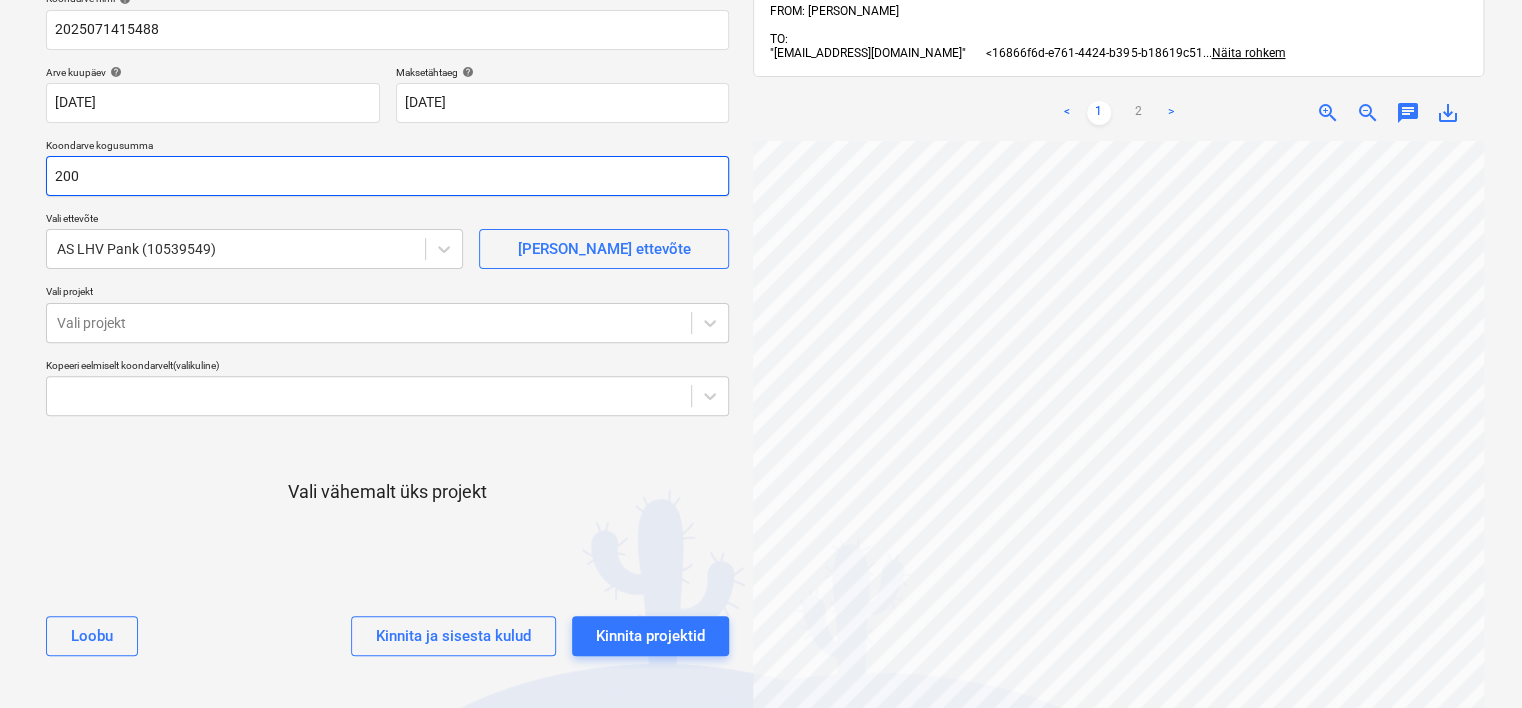 scroll, scrollTop: 166, scrollLeft: 0, axis: vertical 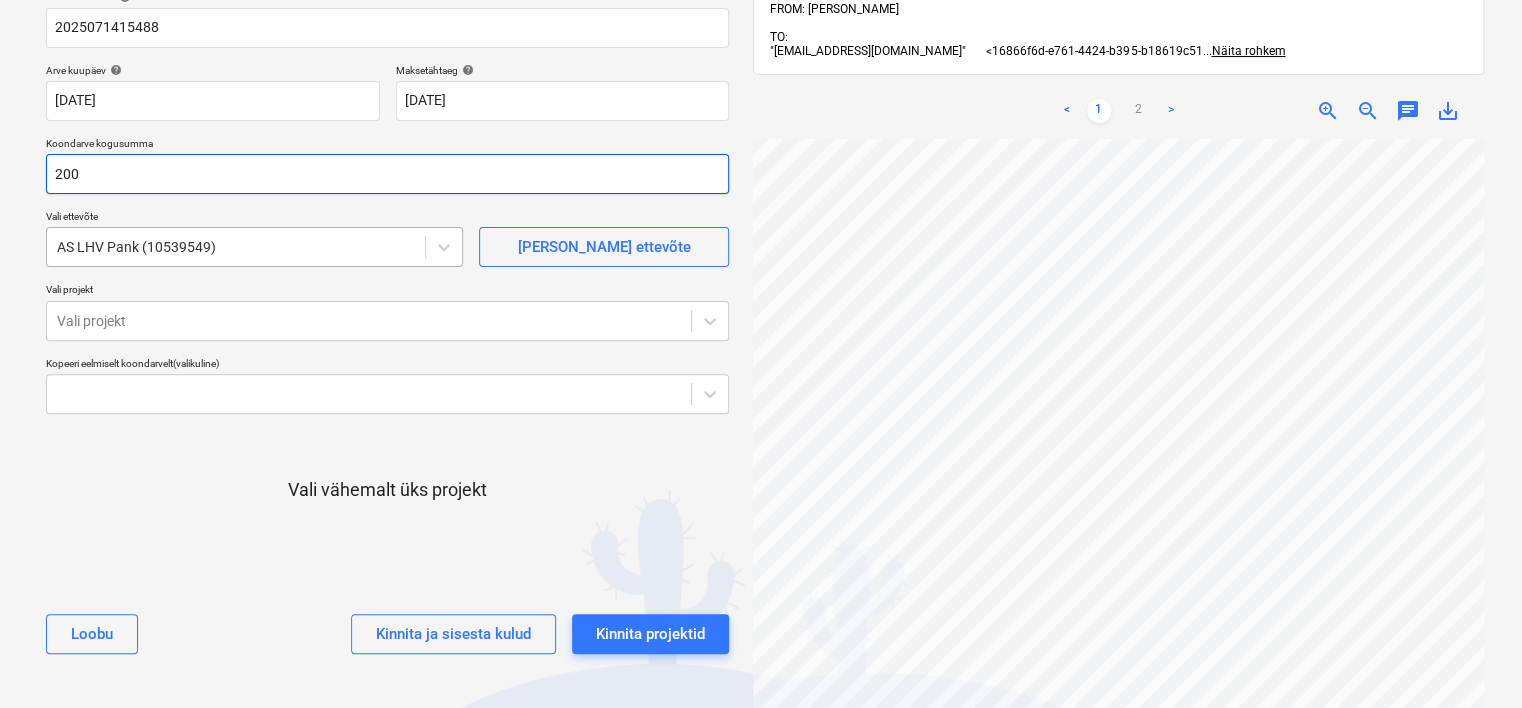 type on "200" 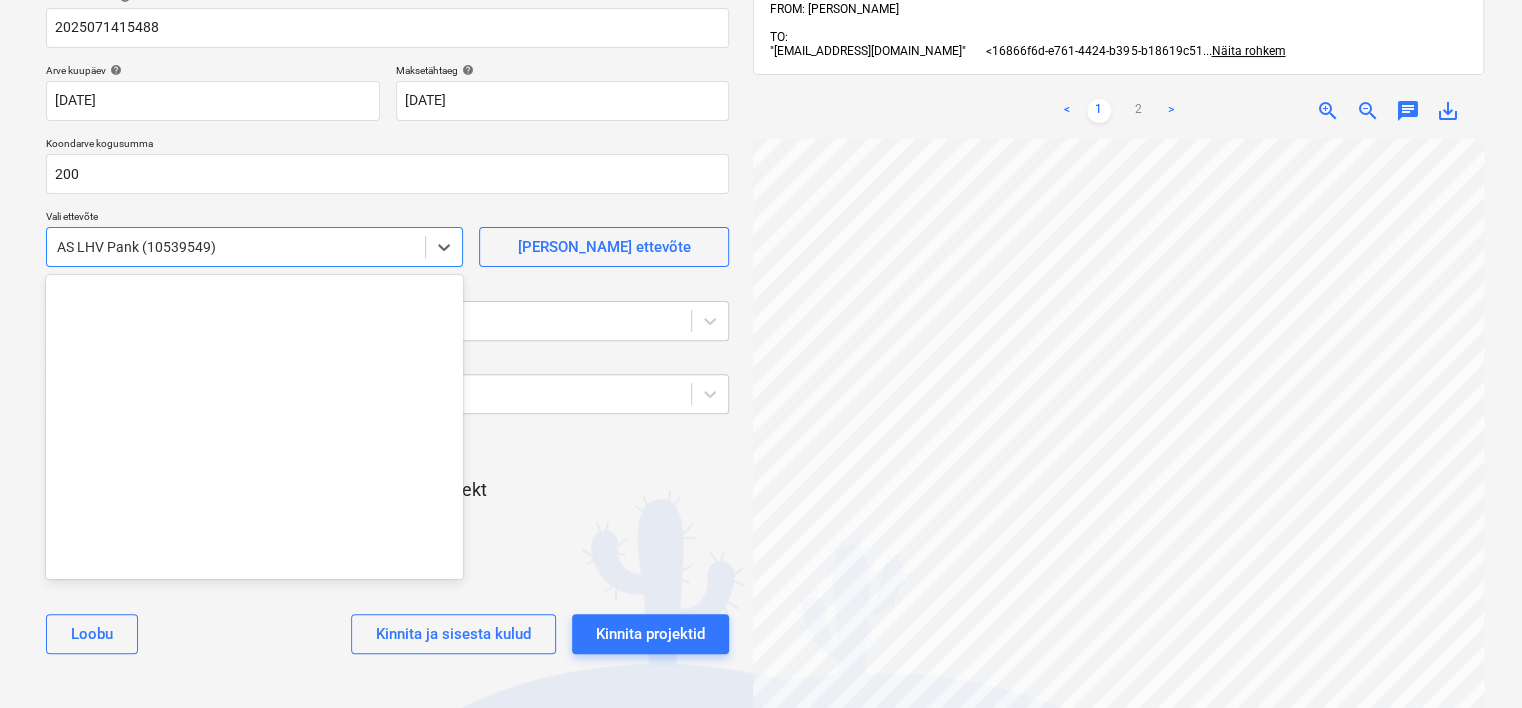 click at bounding box center (236, 247) 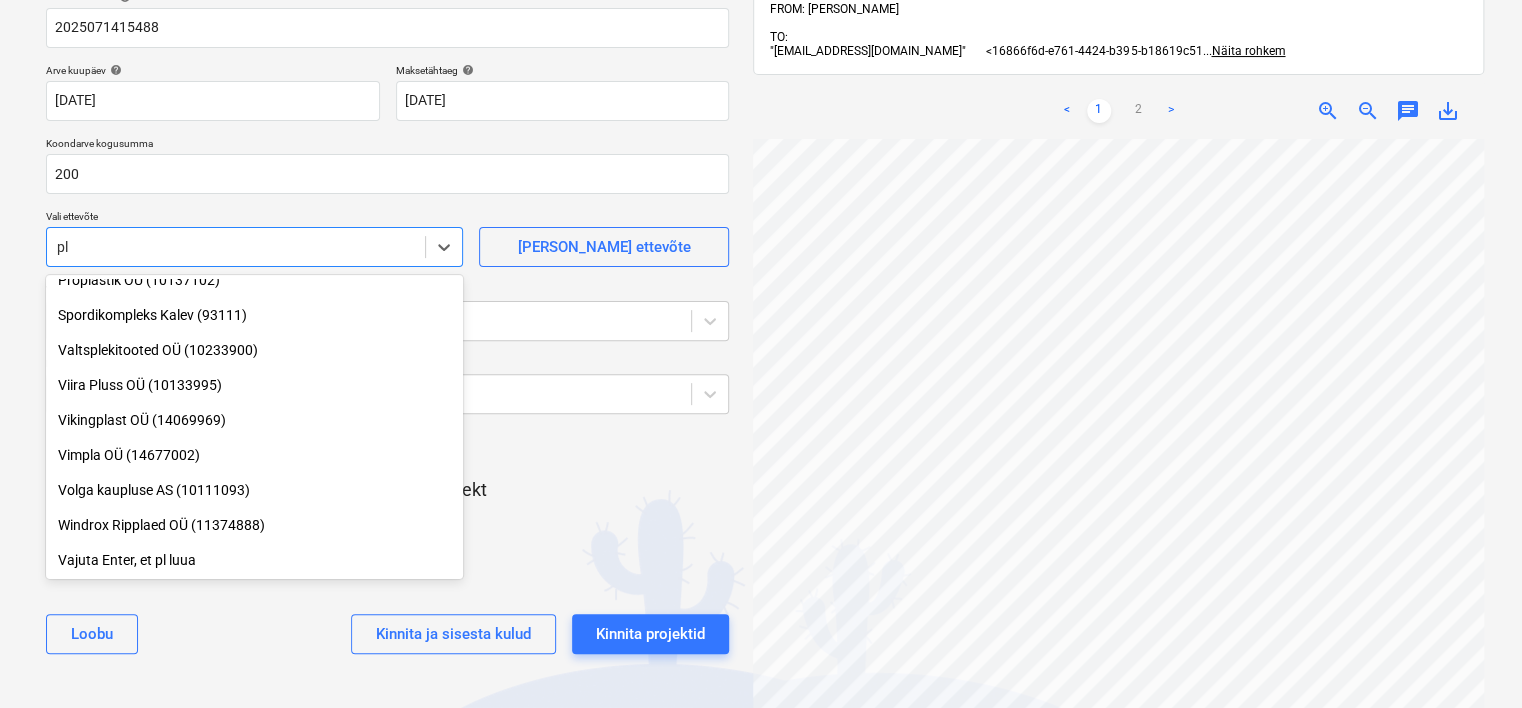 scroll, scrollTop: 400, scrollLeft: 0, axis: vertical 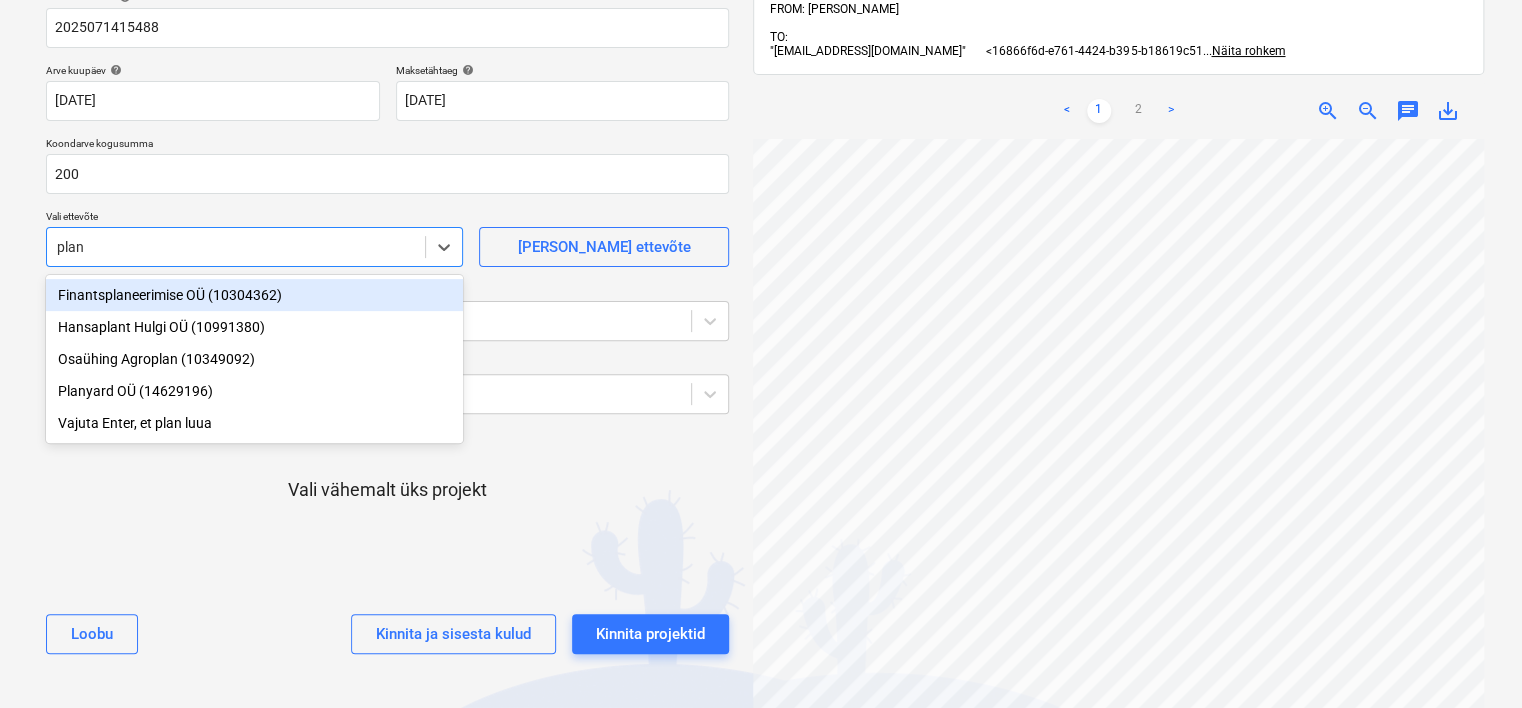 type on "plany" 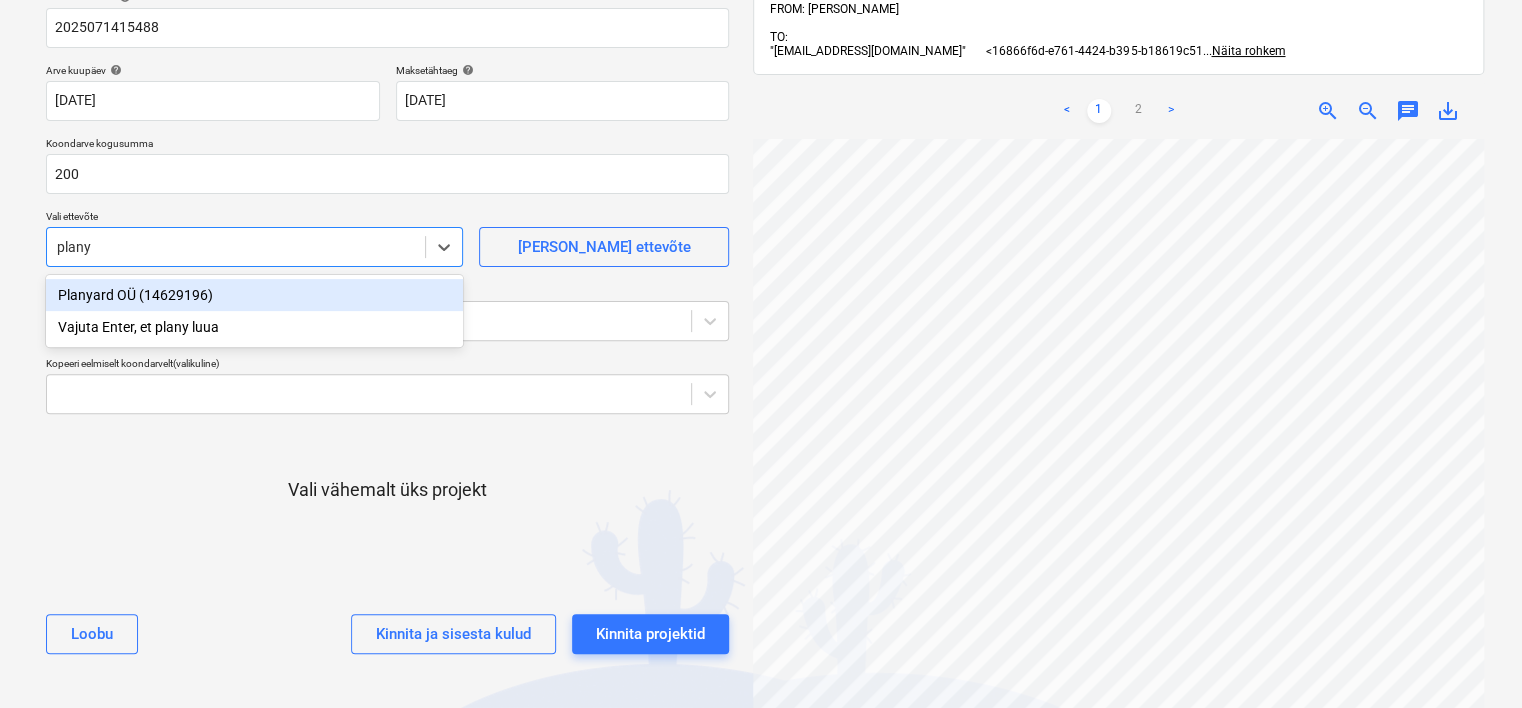 type 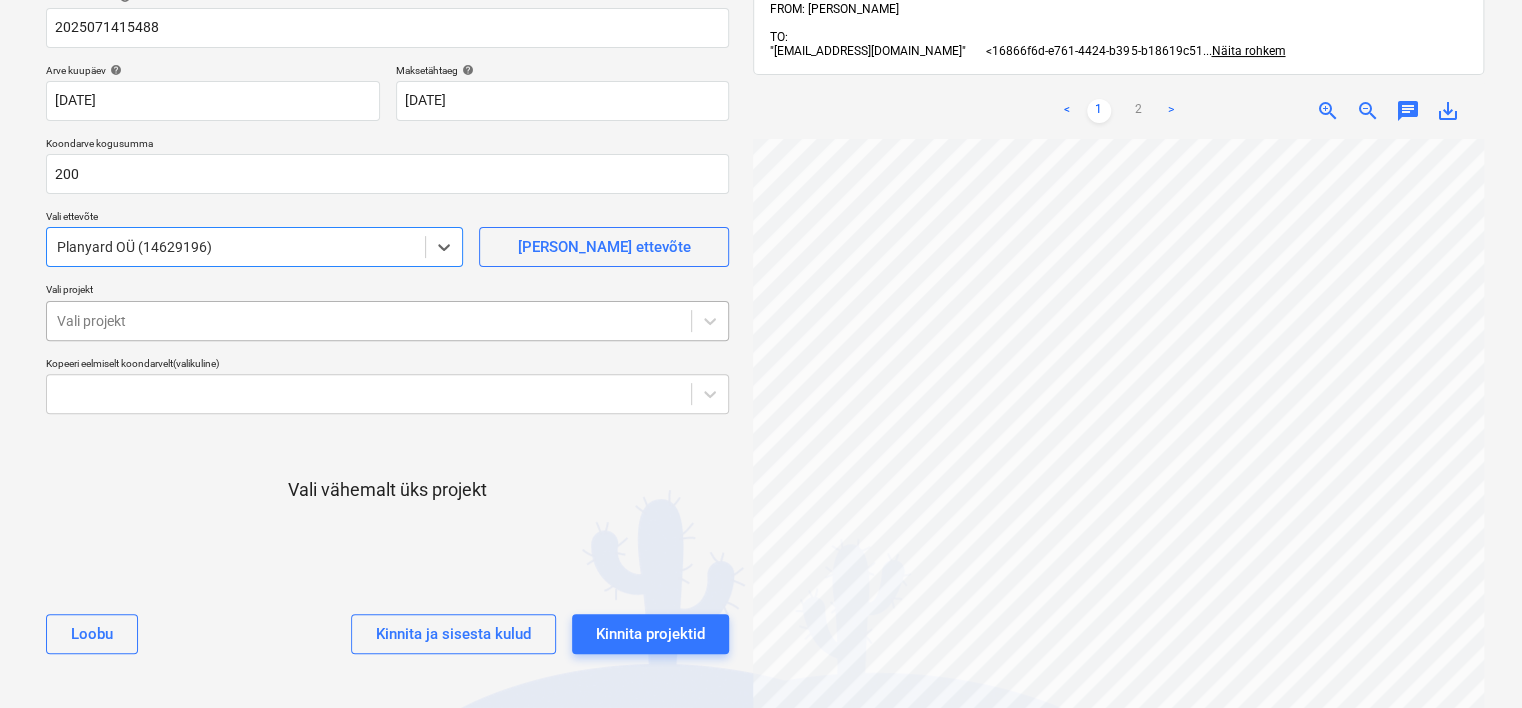 click at bounding box center [369, 321] 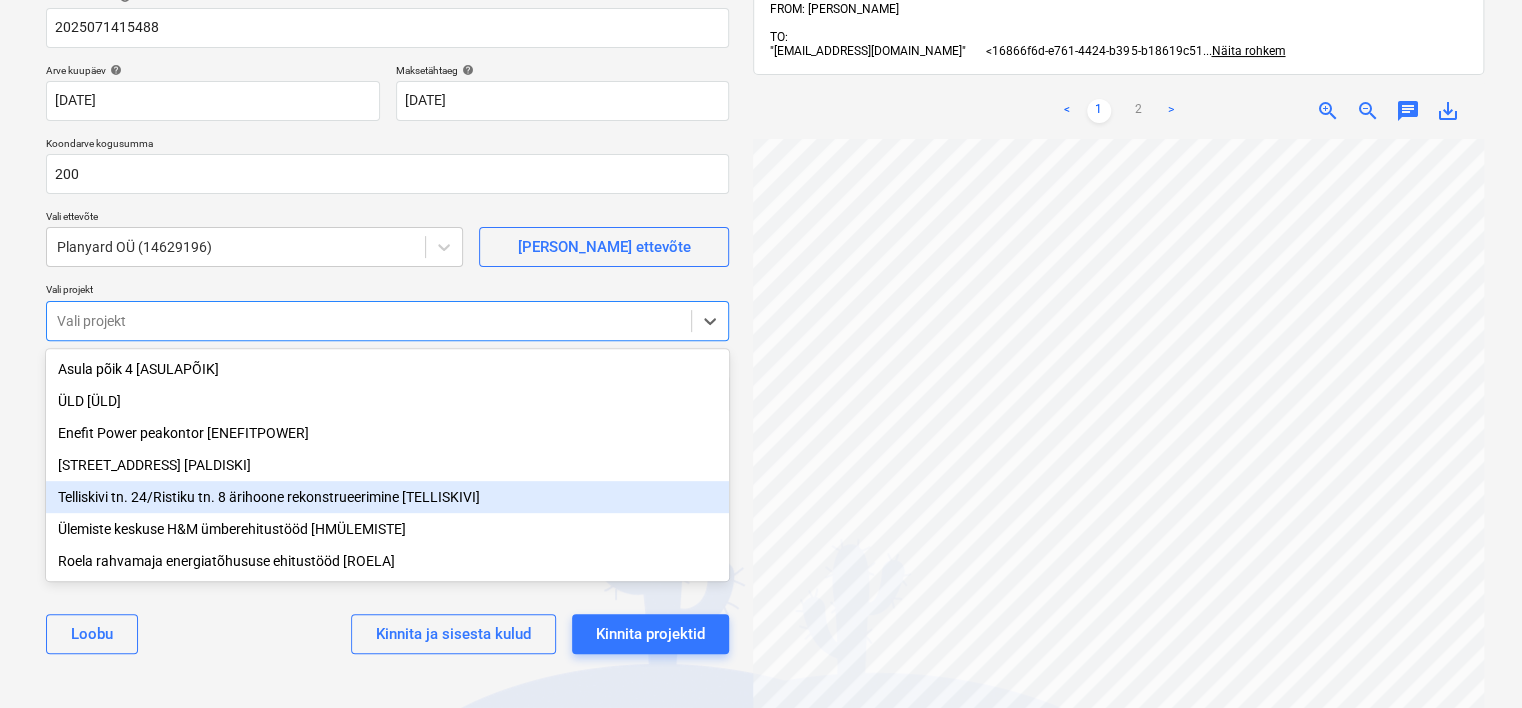 click on "Telliskivi tn. 24/Ristiku tn. 8 ärihoone rekonstrueerimine  [TELLISKIVI]" at bounding box center [387, 497] 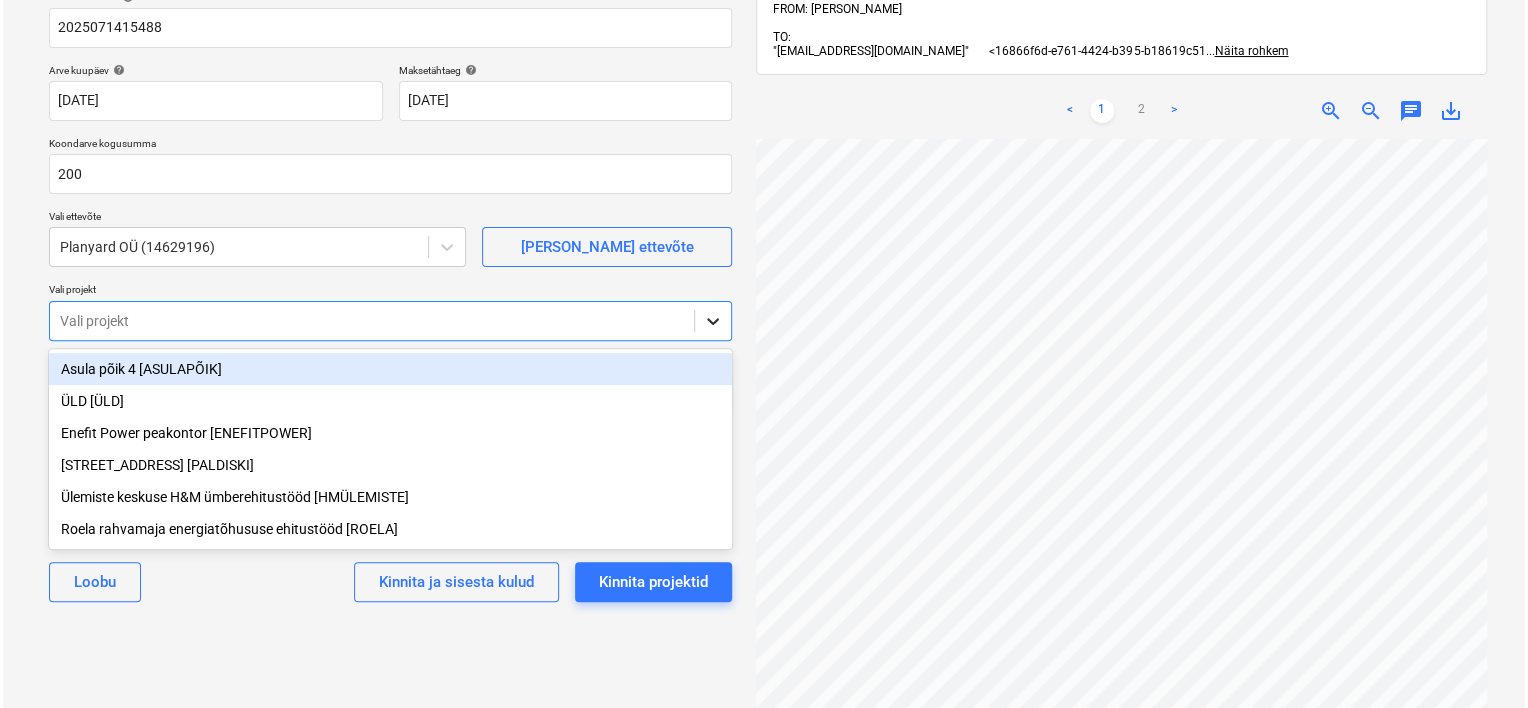 scroll, scrollTop: 365, scrollLeft: 172, axis: both 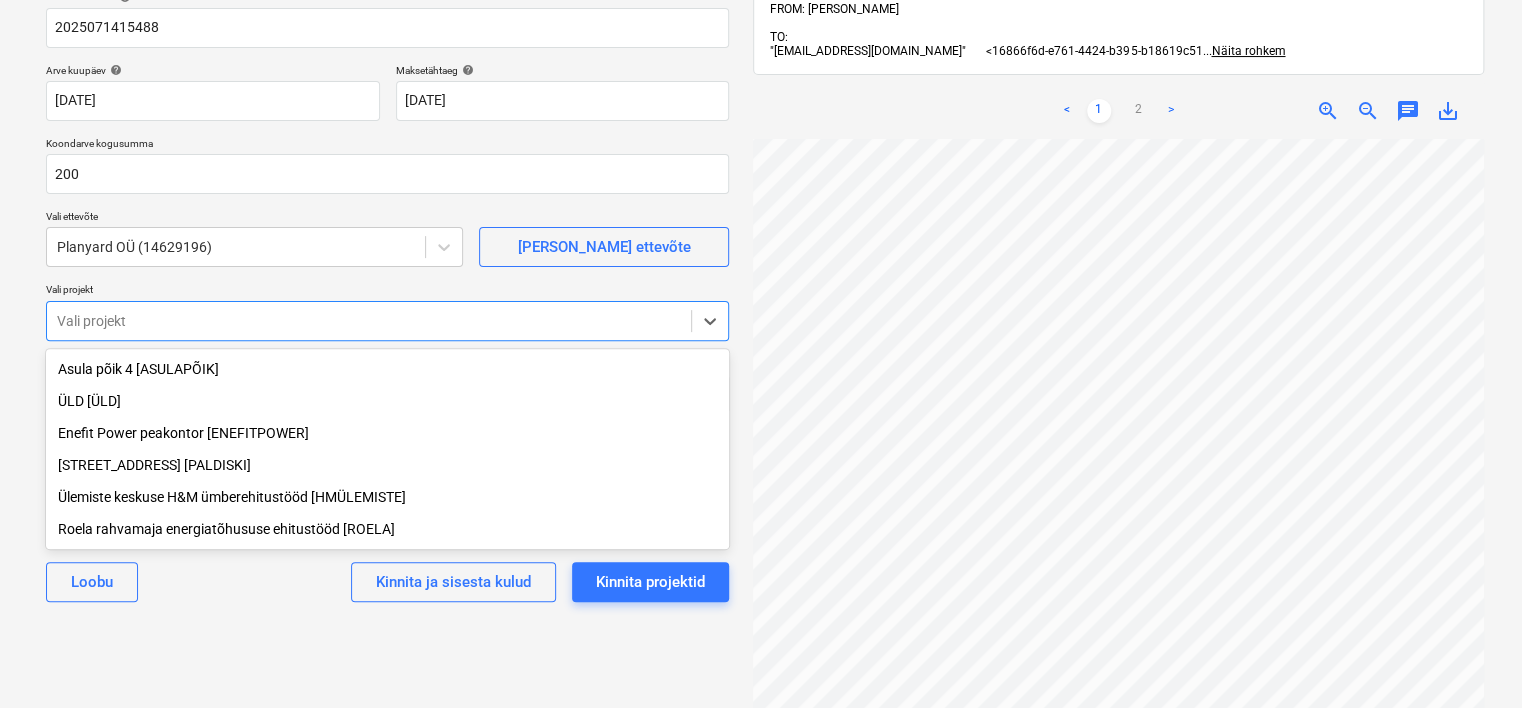 click on "Ülemiste keskuse H&M ümberehitustööd [HMÜLEMISTE]" at bounding box center (387, 497) 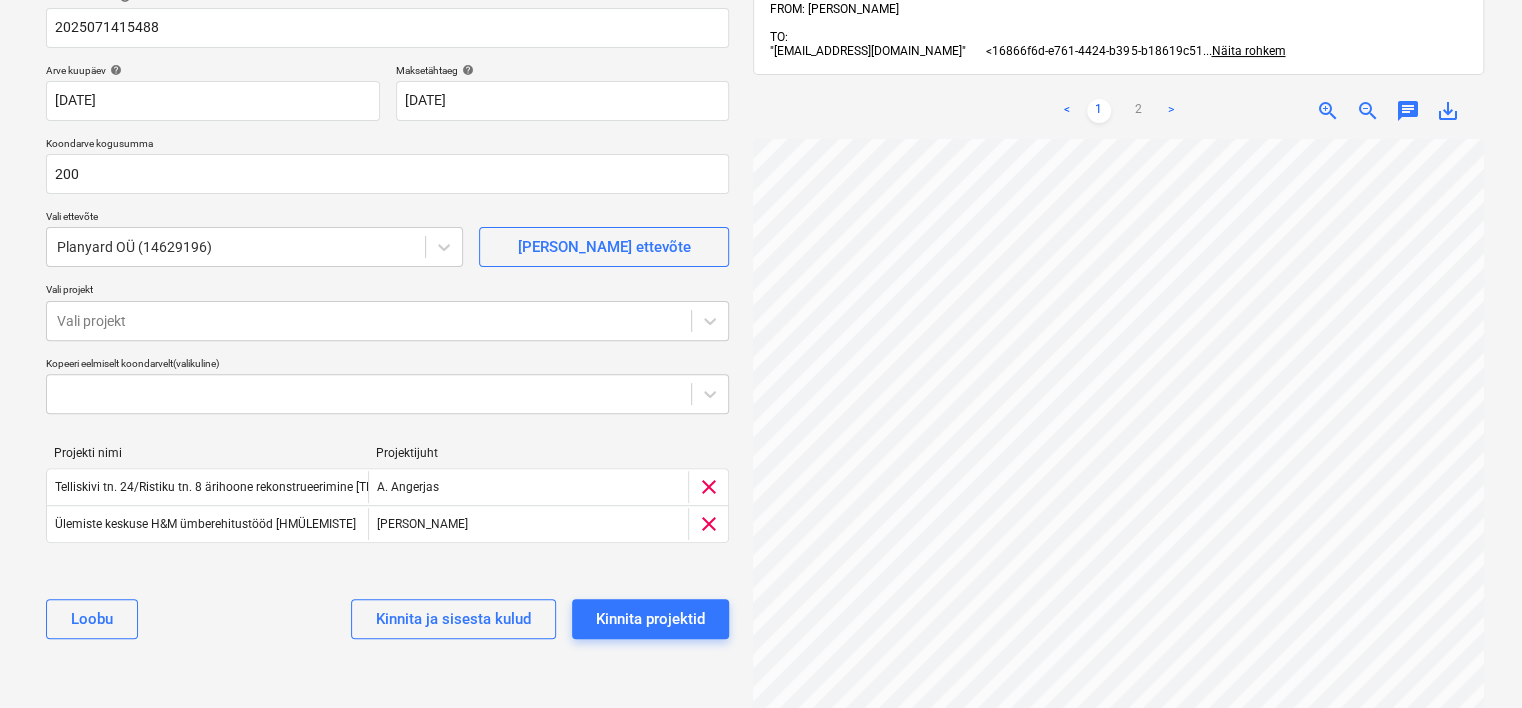 click on "[PERSON_NAME] ja sisesta kulud Kinnita projektid" at bounding box center (387, 619) 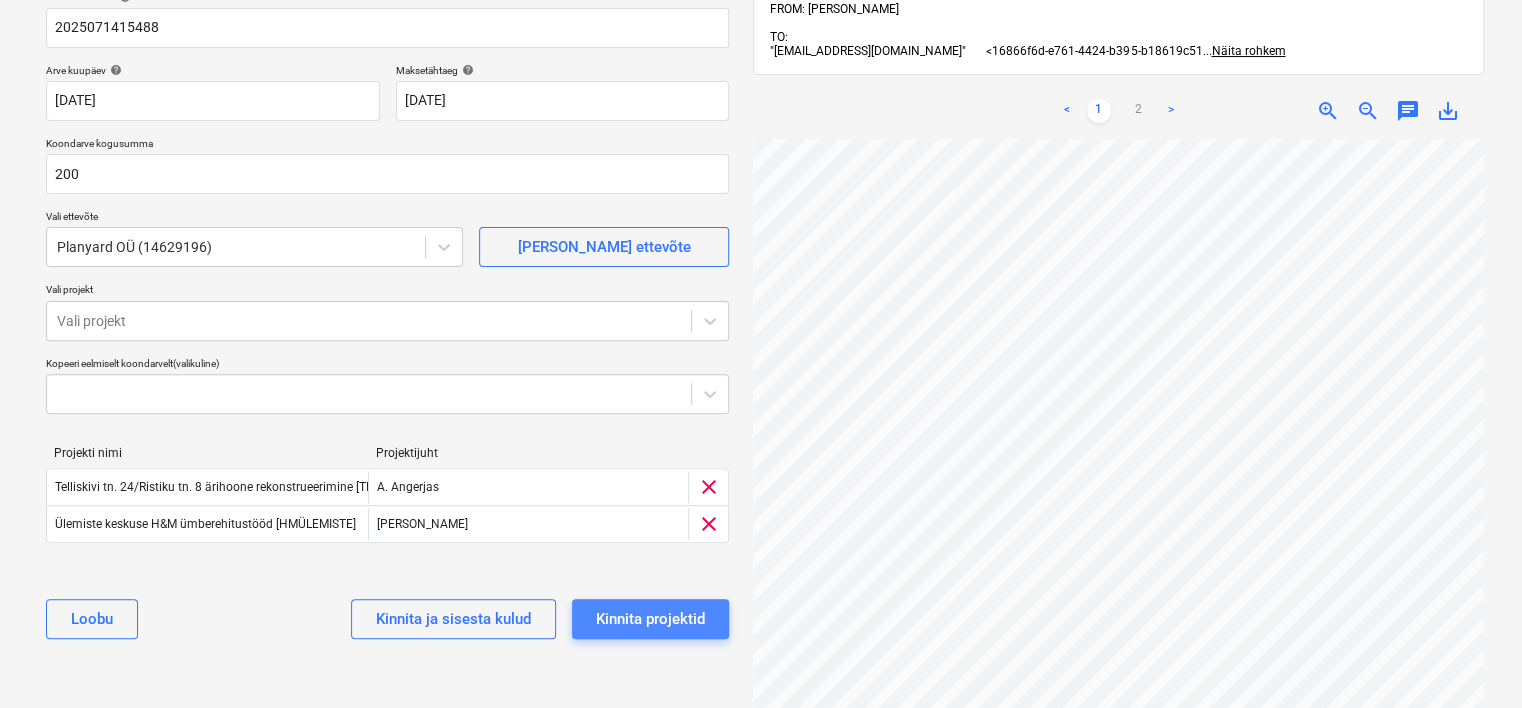click on "Kinnita projektid" at bounding box center [650, 619] 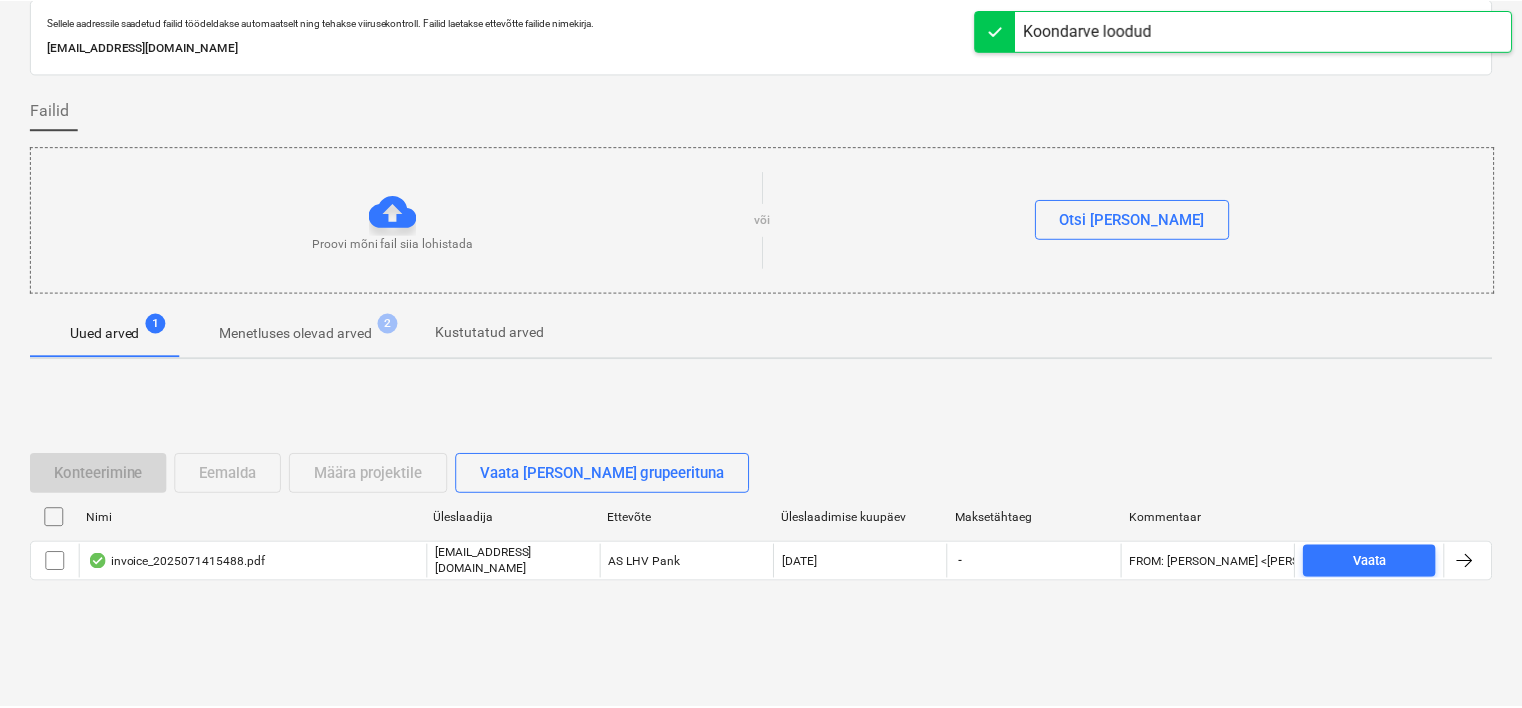 scroll, scrollTop: 66, scrollLeft: 0, axis: vertical 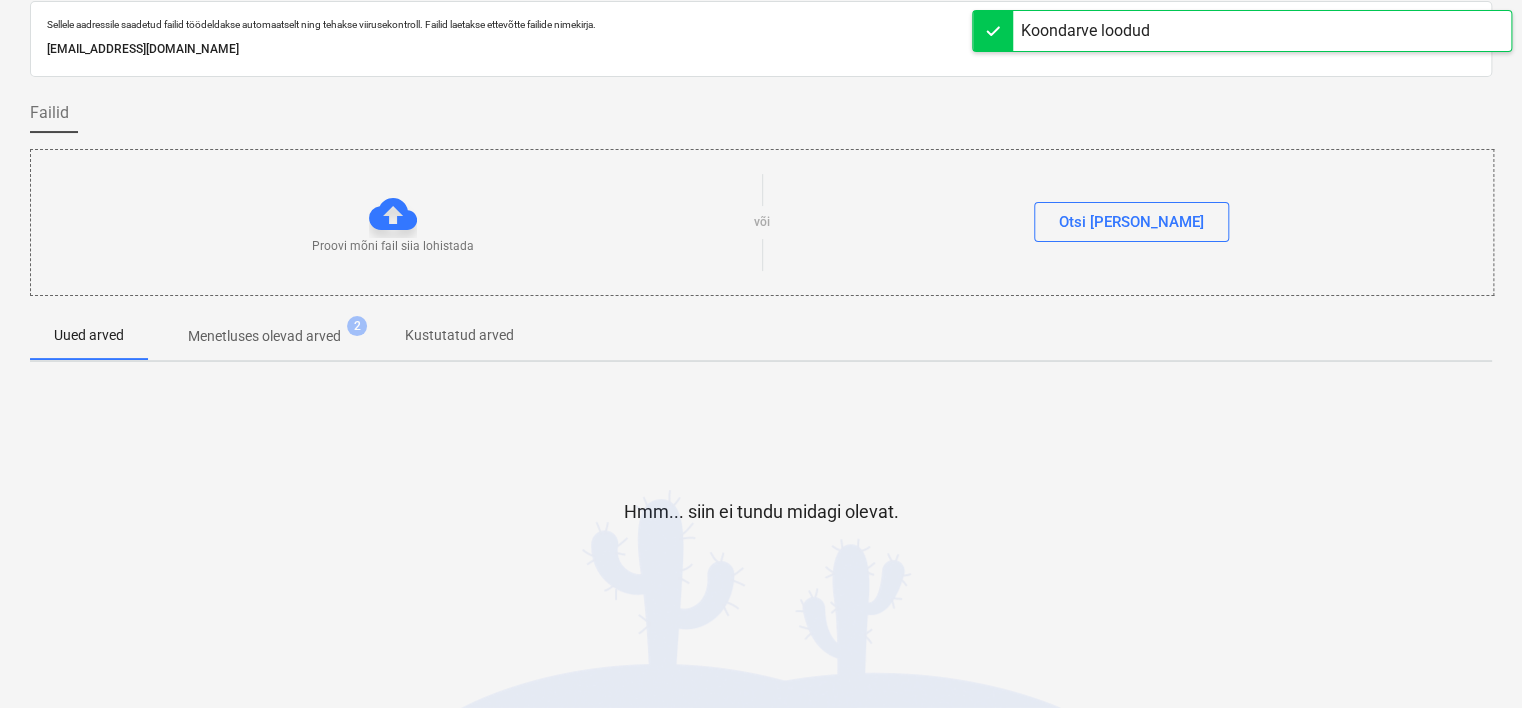 click on "[EMAIL_ADDRESS][DOMAIN_NAME]" at bounding box center (761, 49) 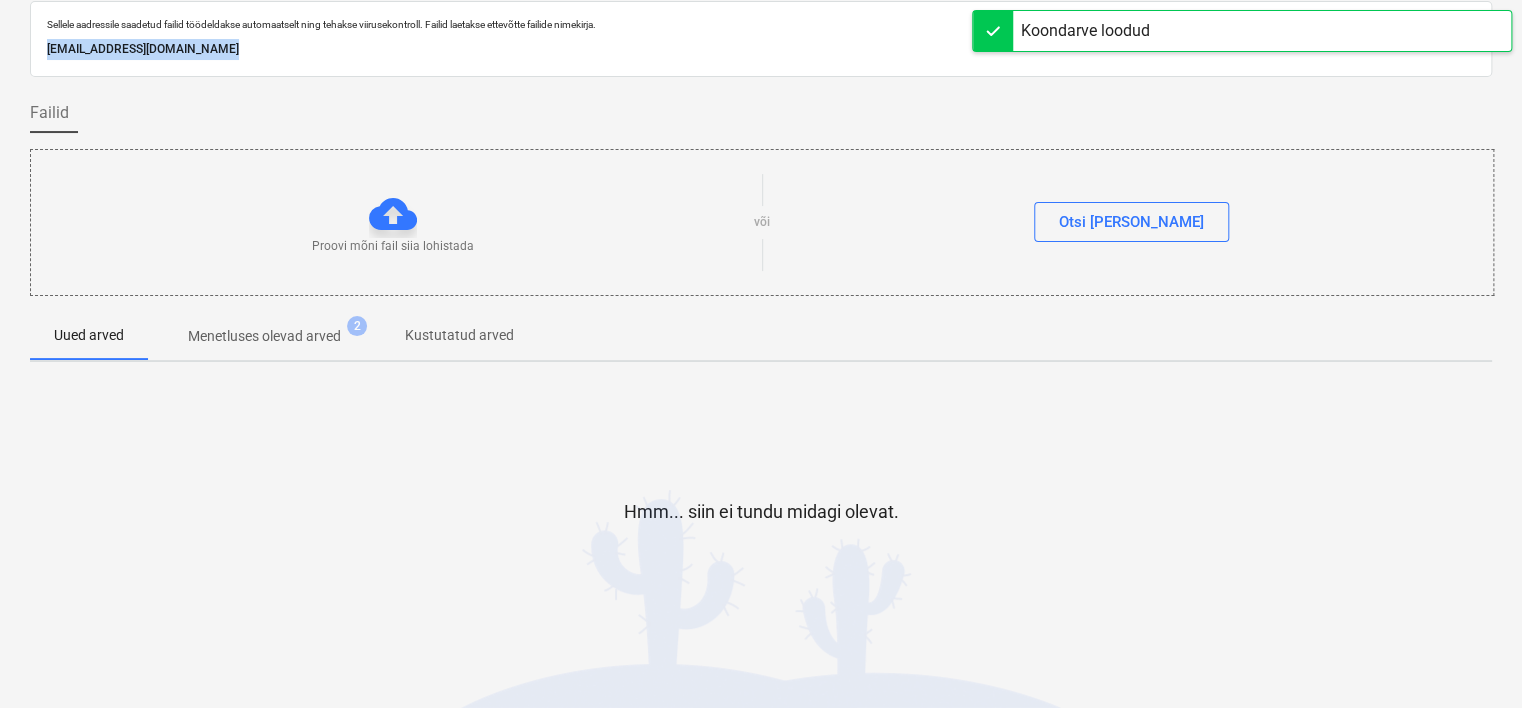 click on "[EMAIL_ADDRESS][DOMAIN_NAME]" at bounding box center (761, 49) 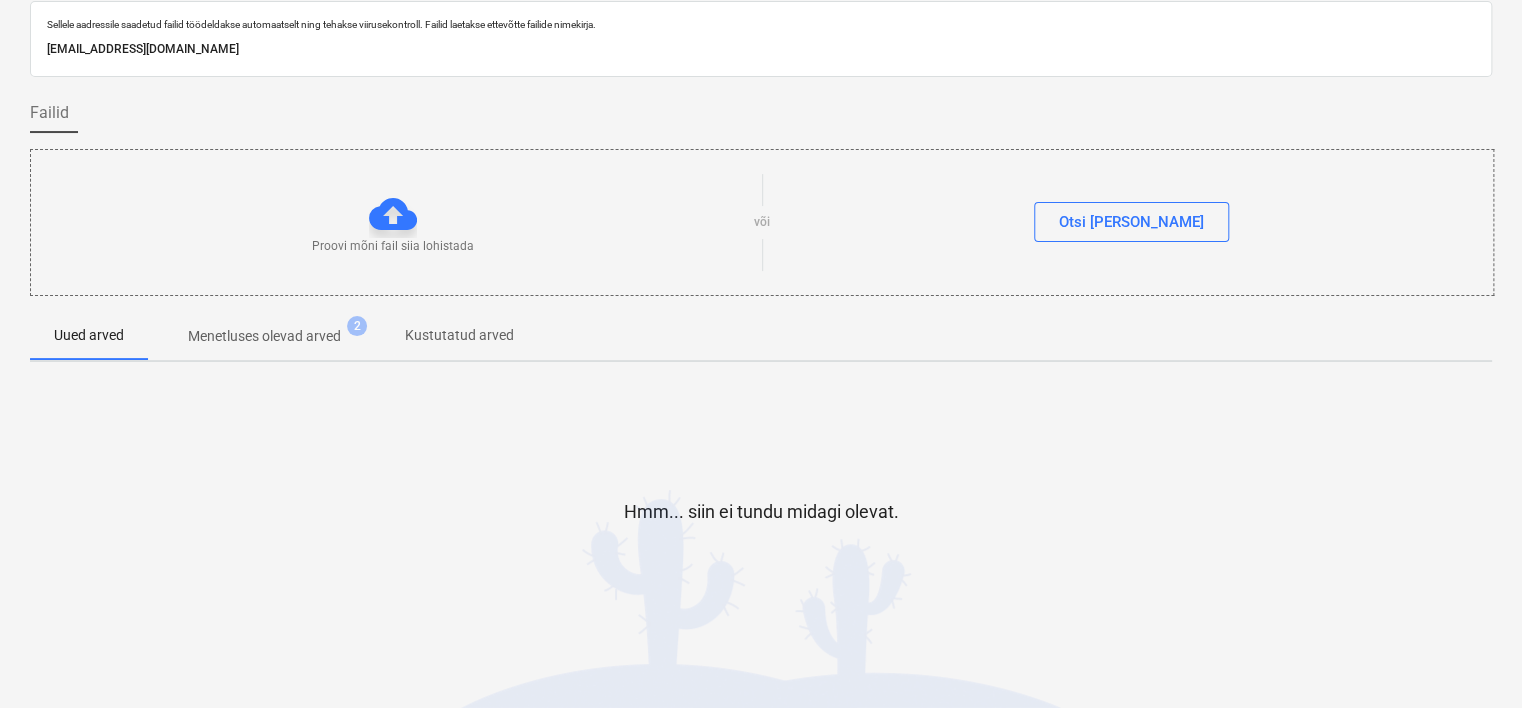 click on "Hmm... siin ei tundu midagi olevat." at bounding box center [761, 528] 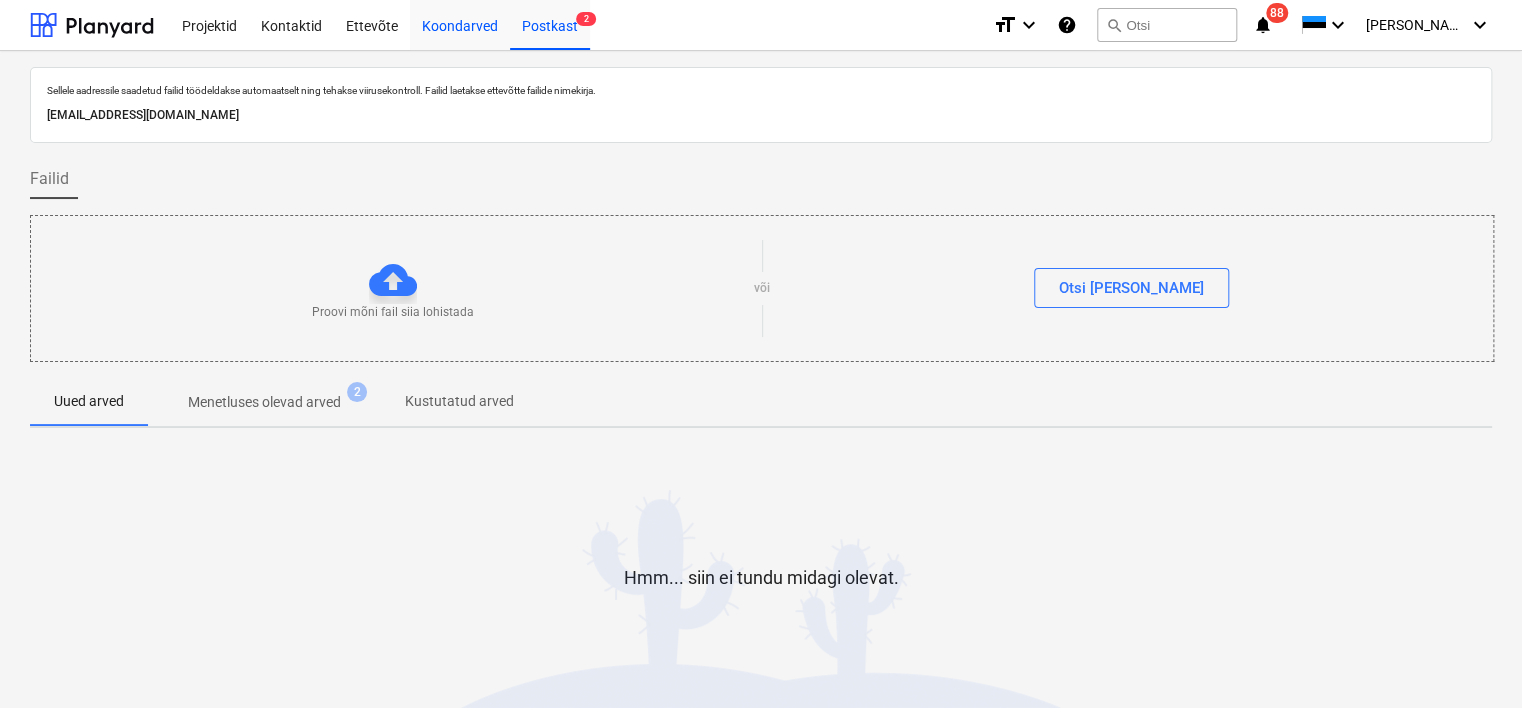 click on "Koondarved" at bounding box center (460, 24) 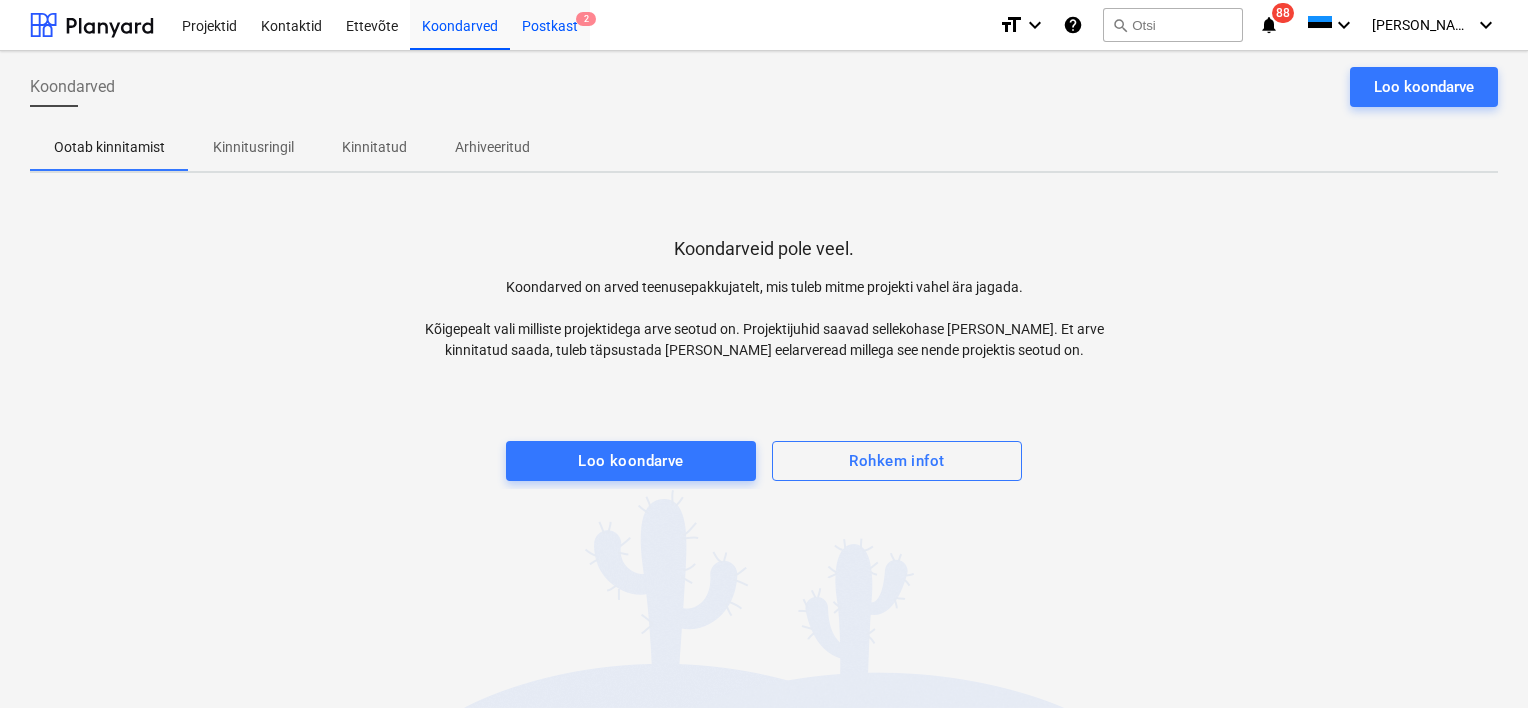 click on "Postkast 2" at bounding box center [550, 24] 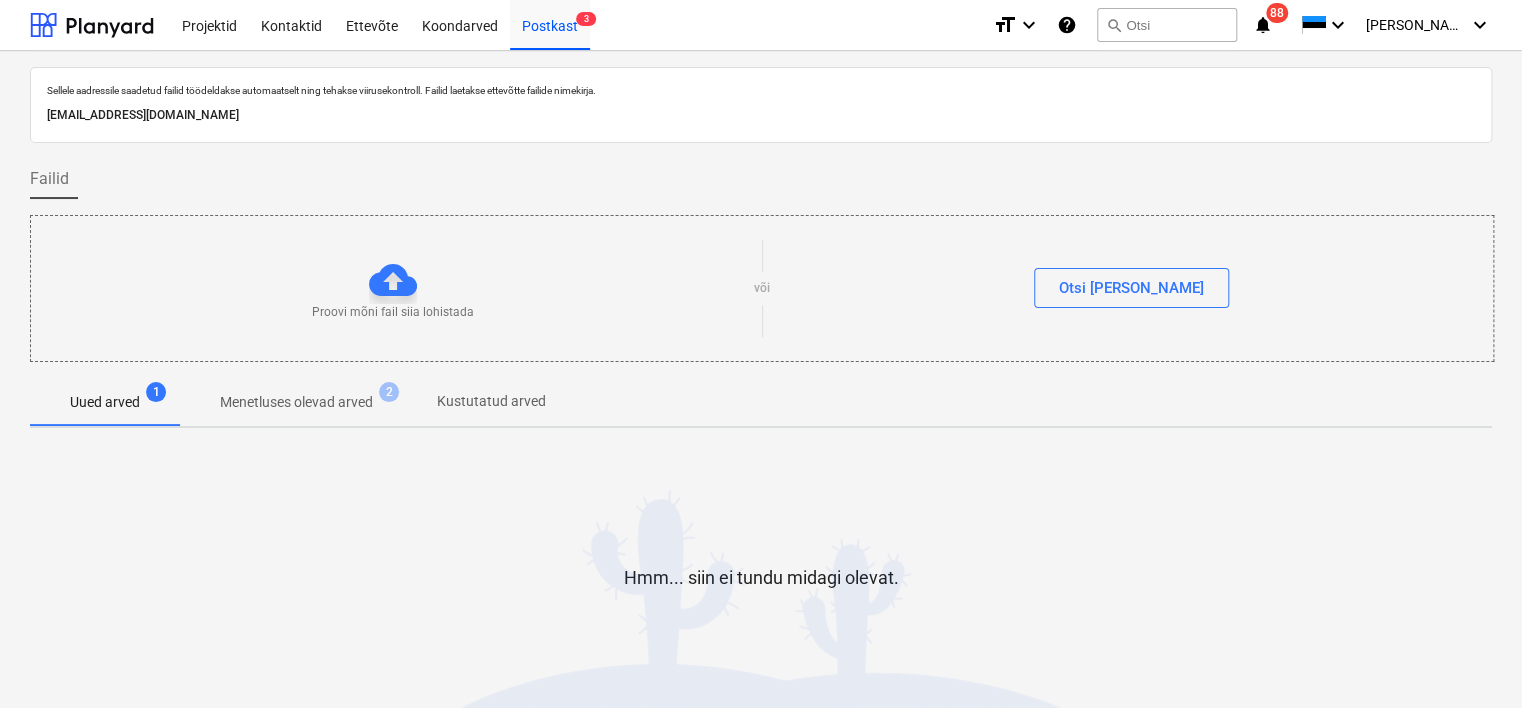 scroll, scrollTop: 66, scrollLeft: 0, axis: vertical 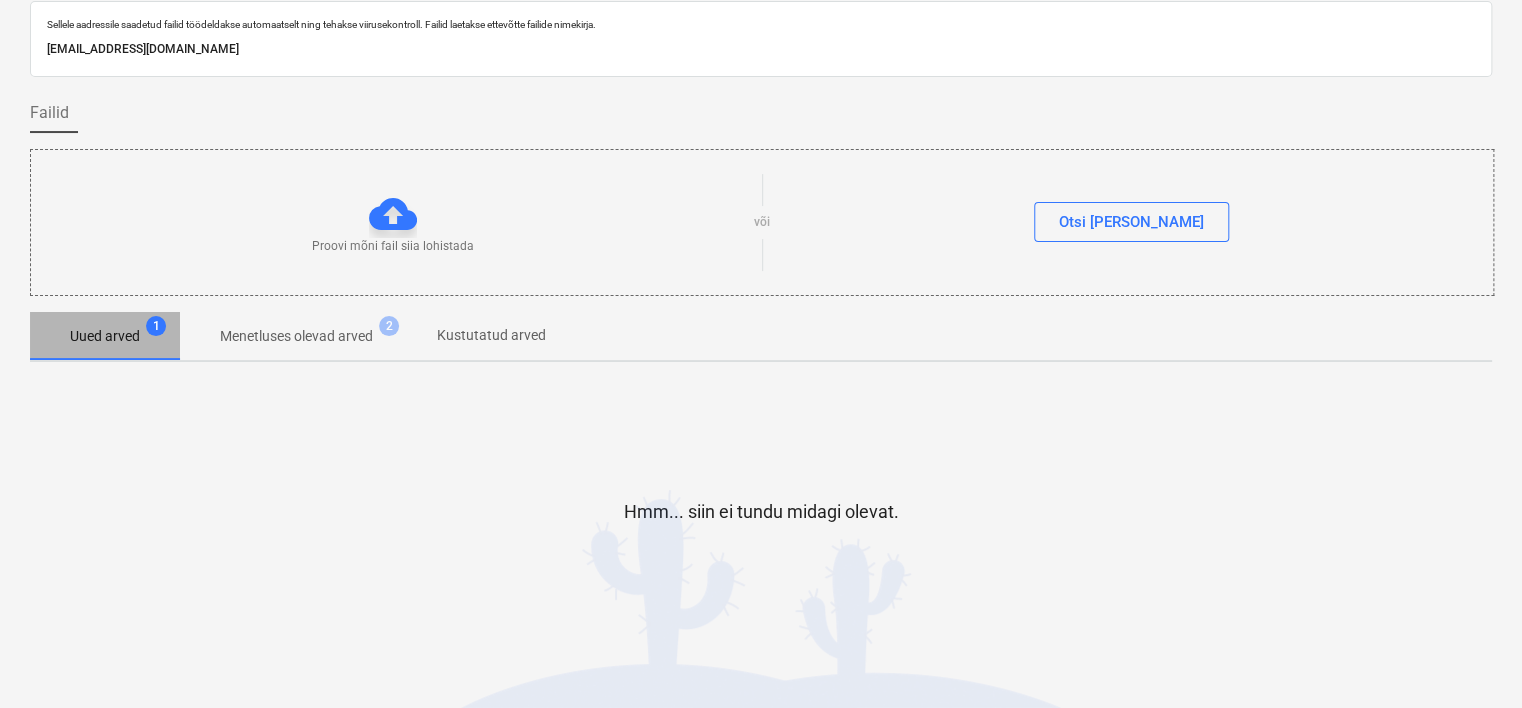 click on "Uued arved" at bounding box center (105, 336) 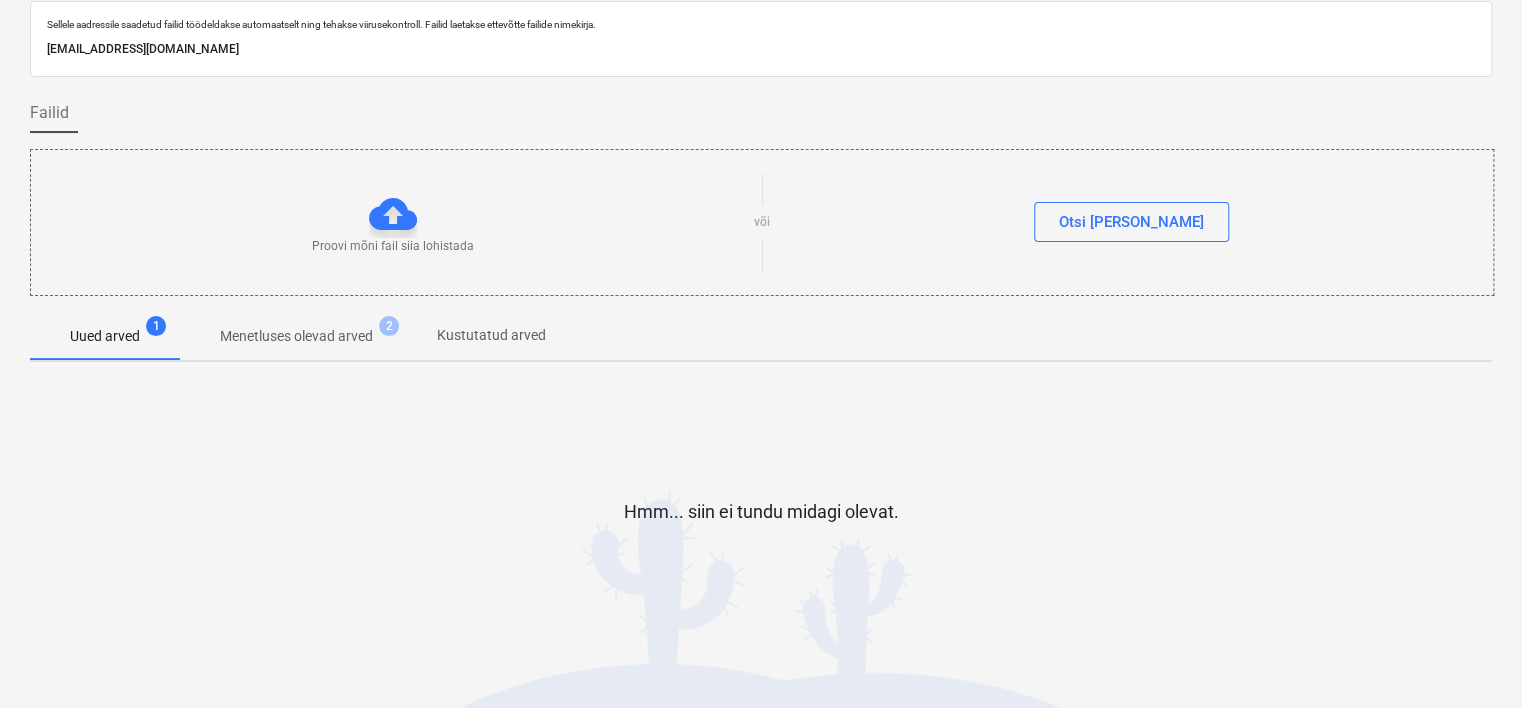 scroll, scrollTop: 0, scrollLeft: 0, axis: both 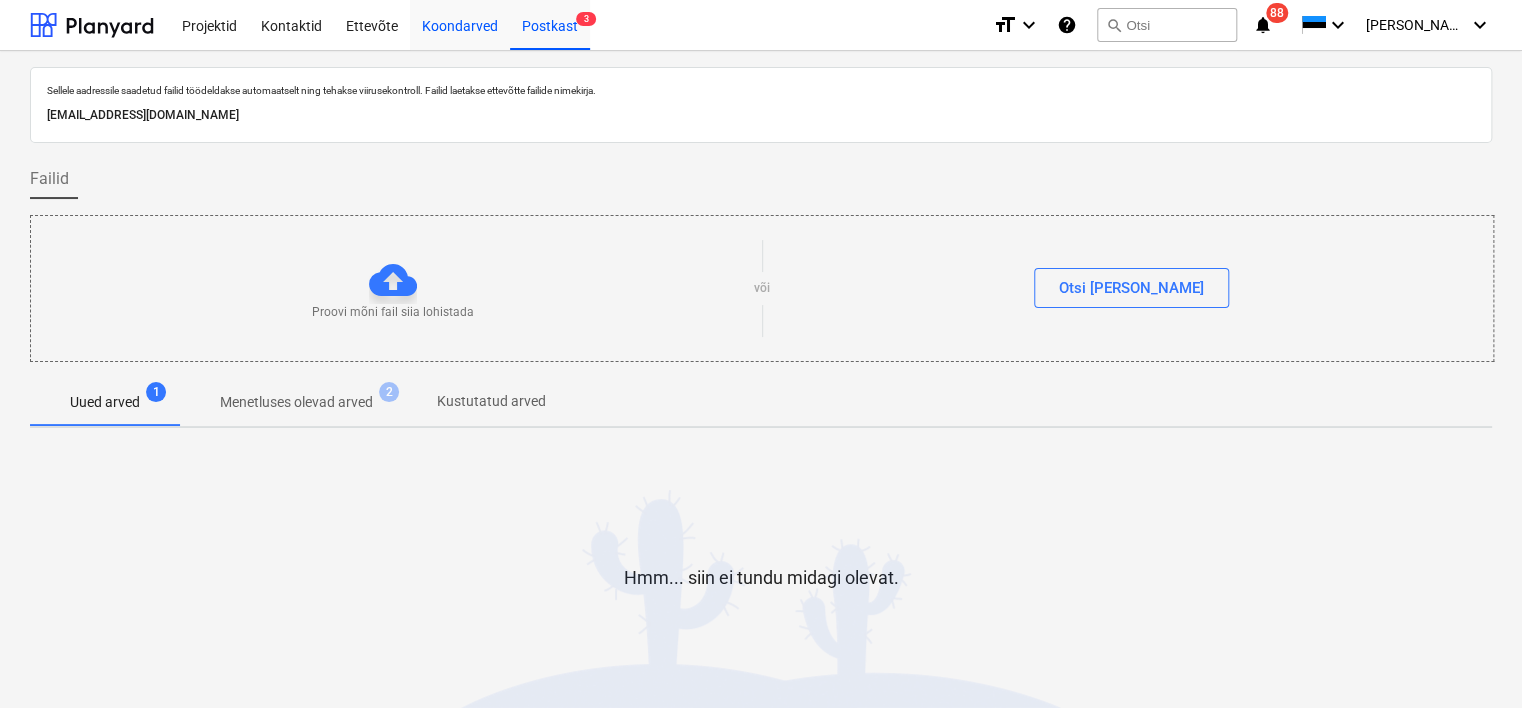 click on "Koondarved" at bounding box center (460, 24) 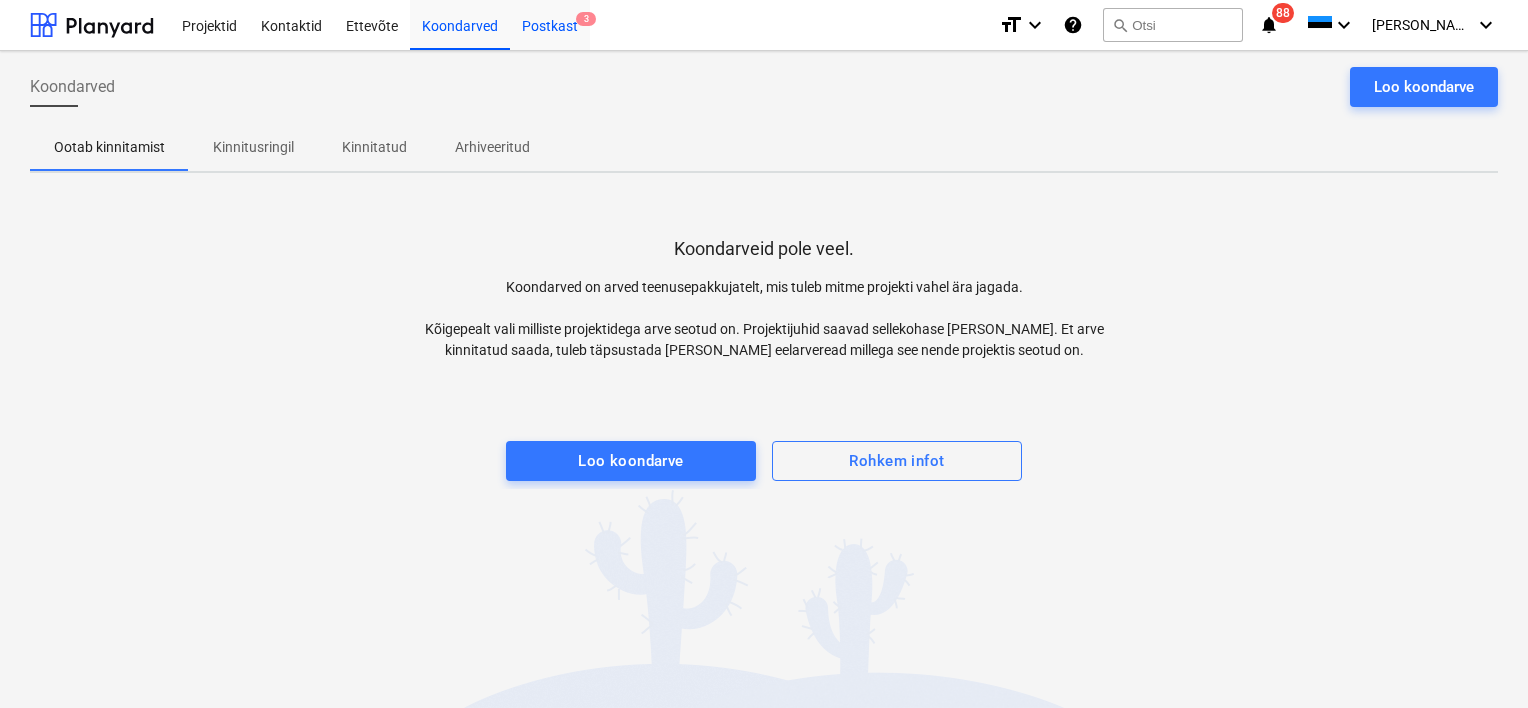 click on "Postkast 3" at bounding box center (550, 24) 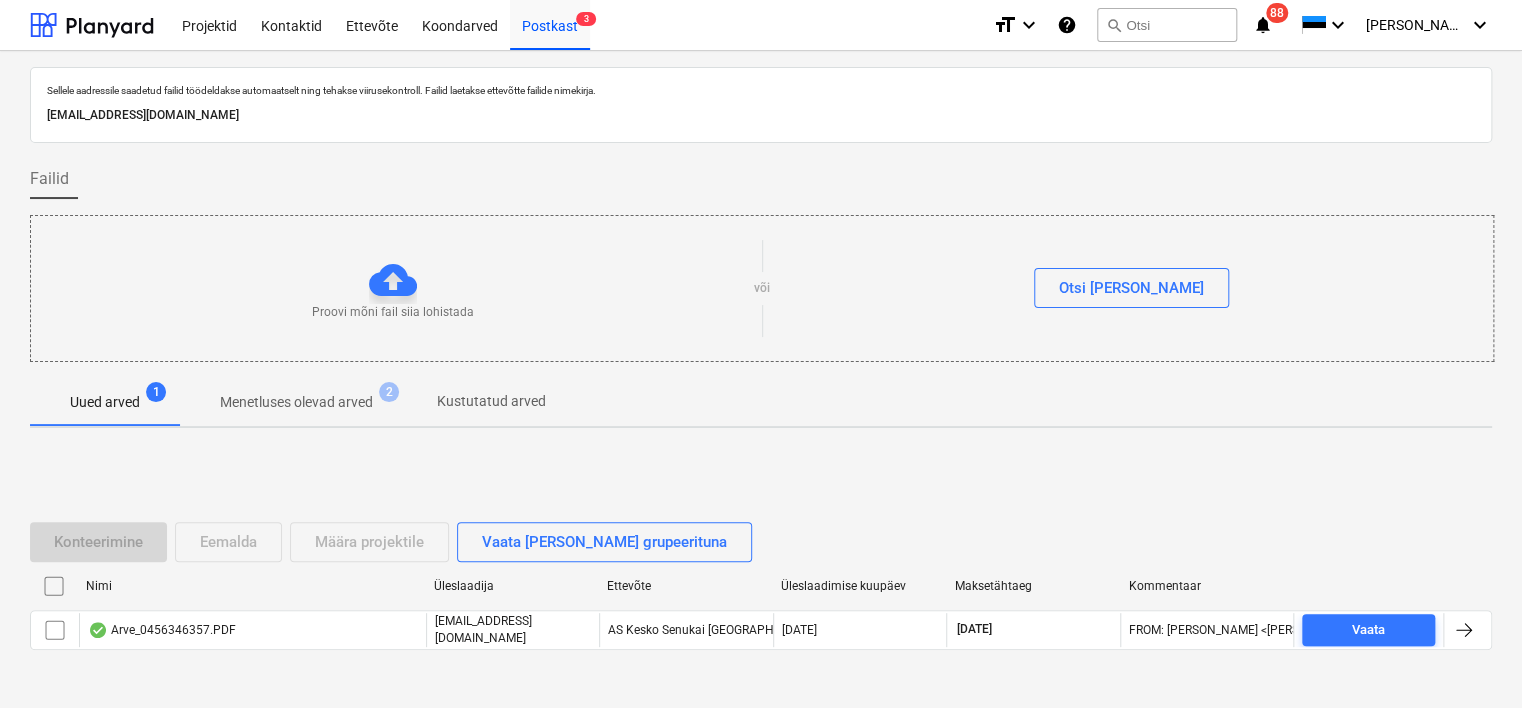scroll, scrollTop: 66, scrollLeft: 0, axis: vertical 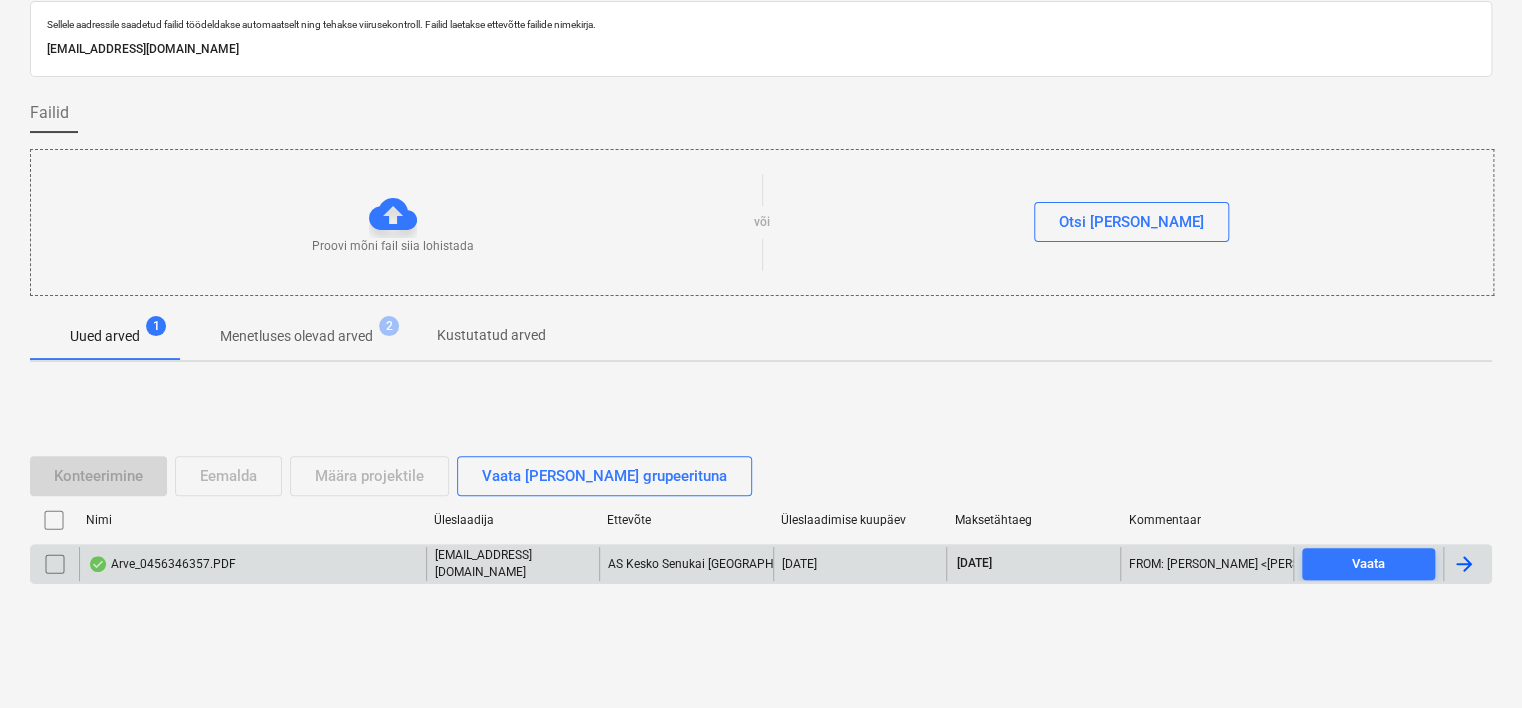 click on "Arve_0456346357.PDF" at bounding box center [252, 564] 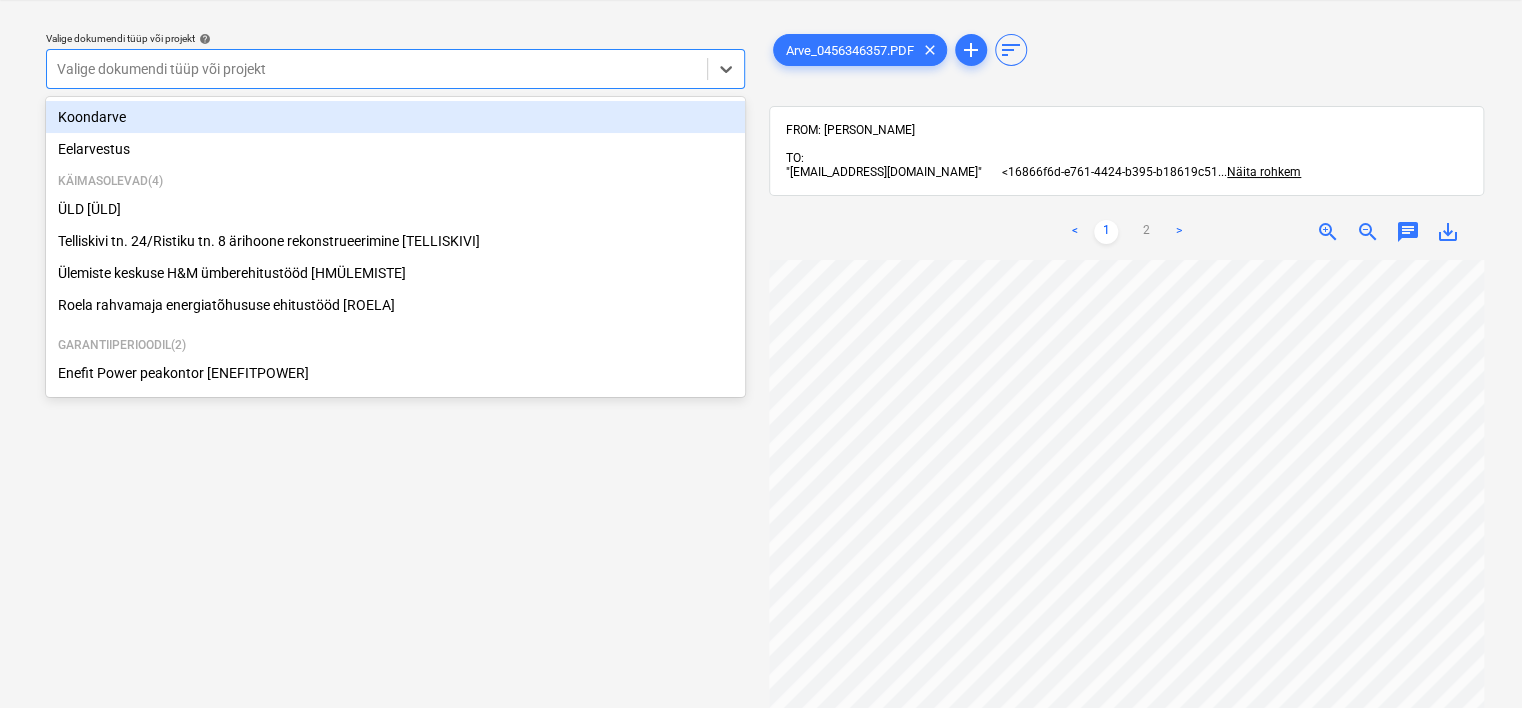 click at bounding box center [377, 69] 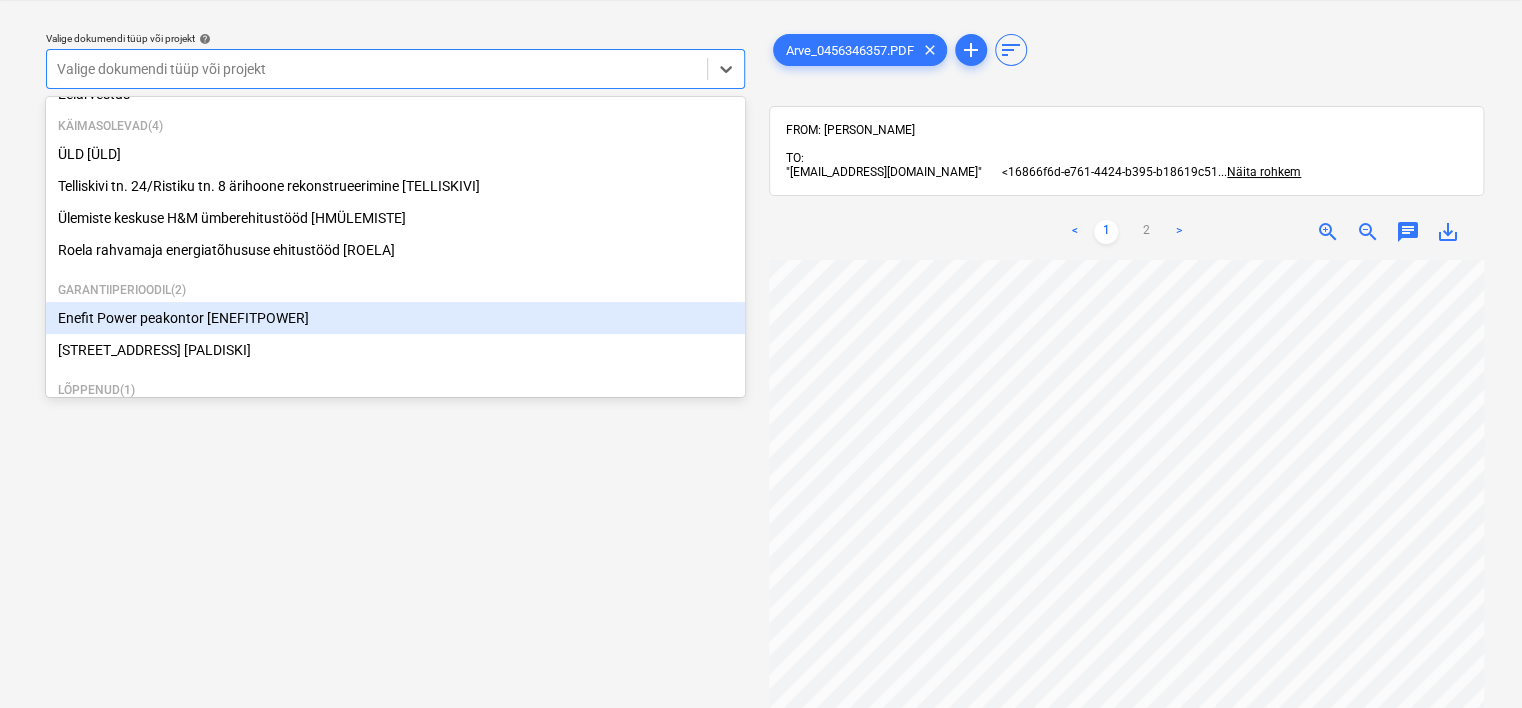 scroll, scrollTop: 54, scrollLeft: 0, axis: vertical 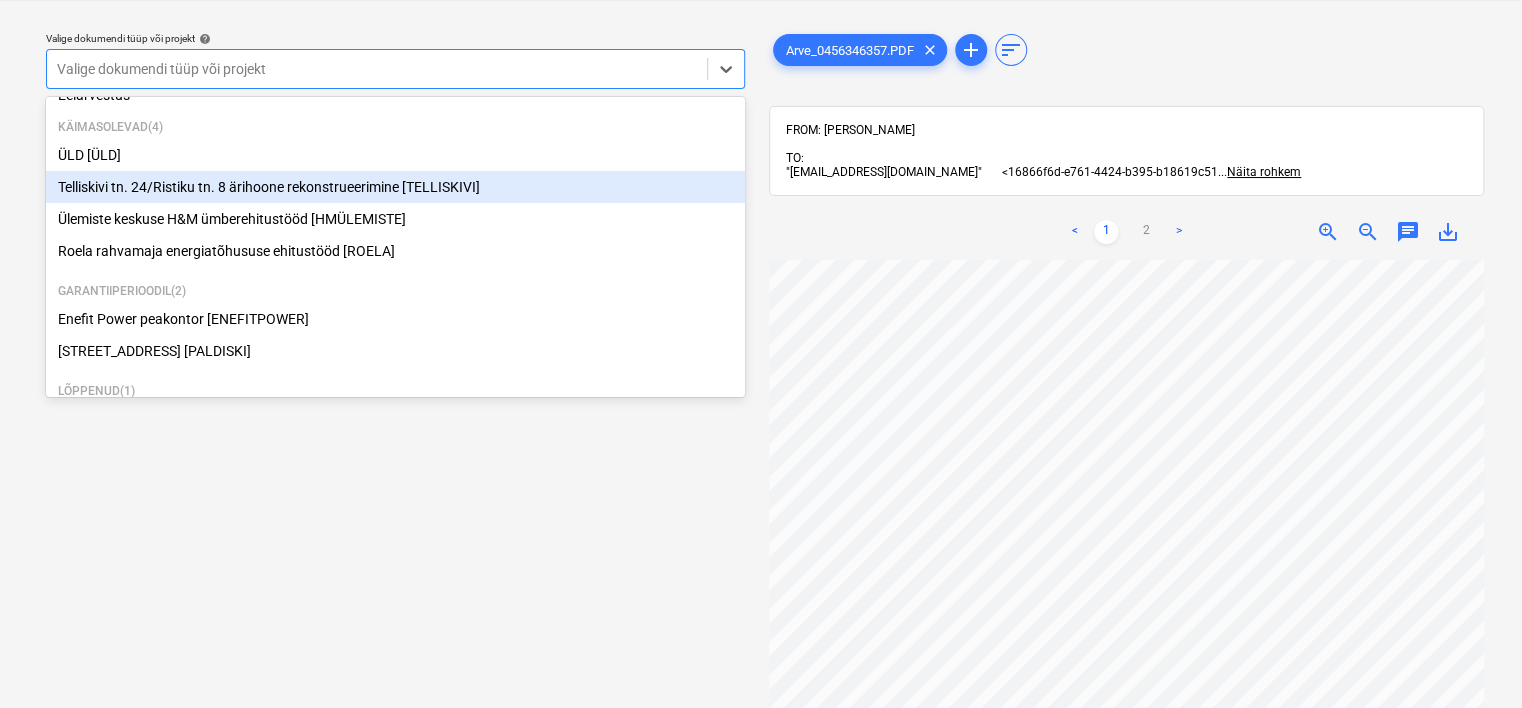 click on "Telliskivi tn. 24/Ristiku tn. 8 ärihoone rekonstrueerimine  [TELLISKIVI]" at bounding box center (395, 187) 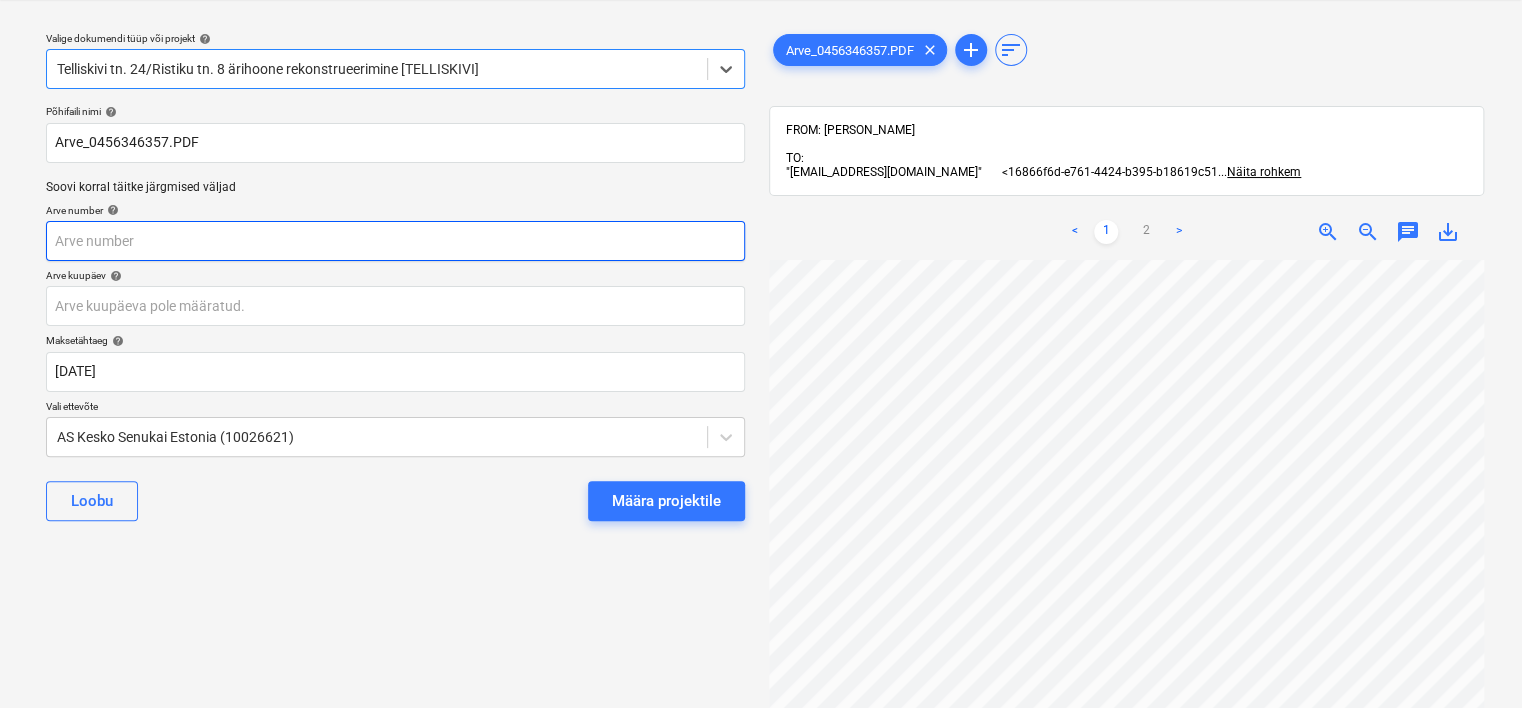 click at bounding box center [395, 241] 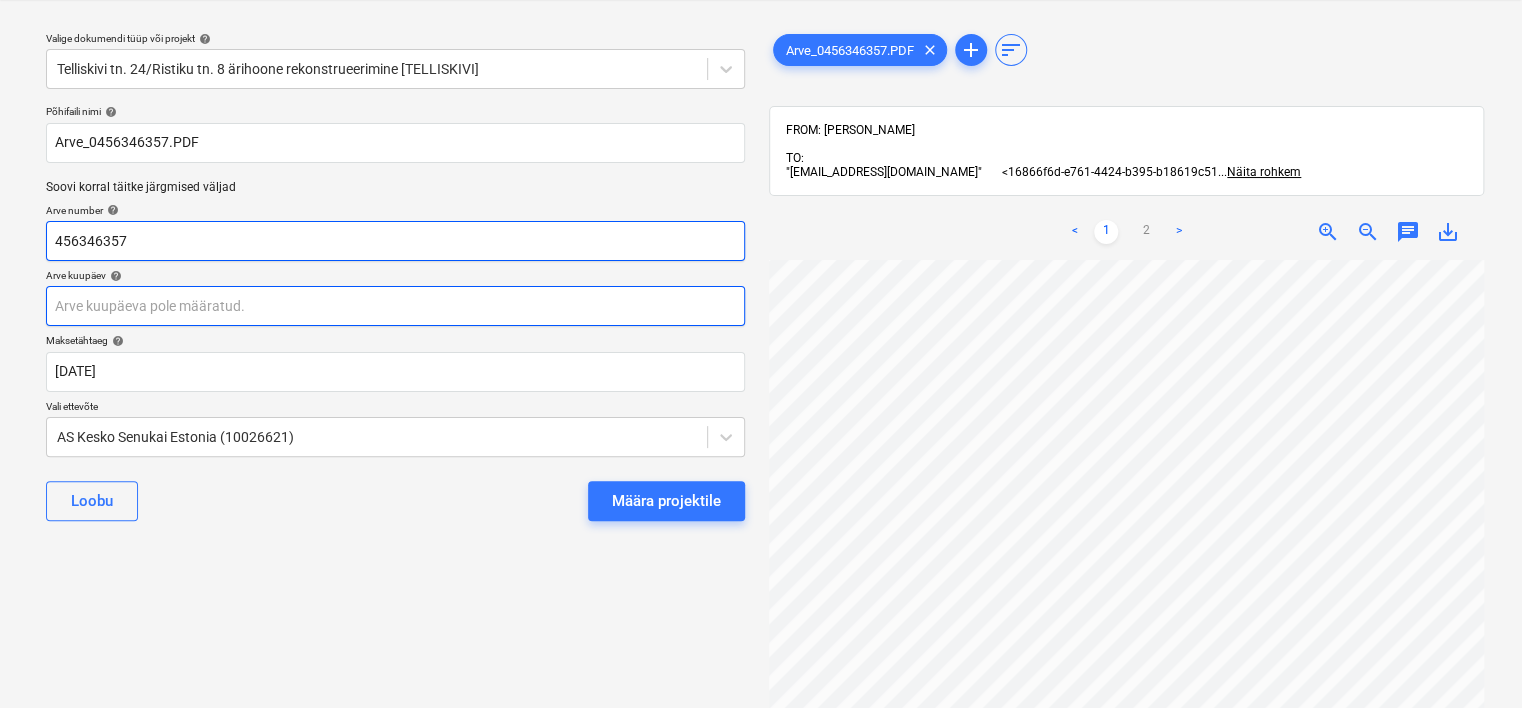 scroll, scrollTop: 0, scrollLeft: 102, axis: horizontal 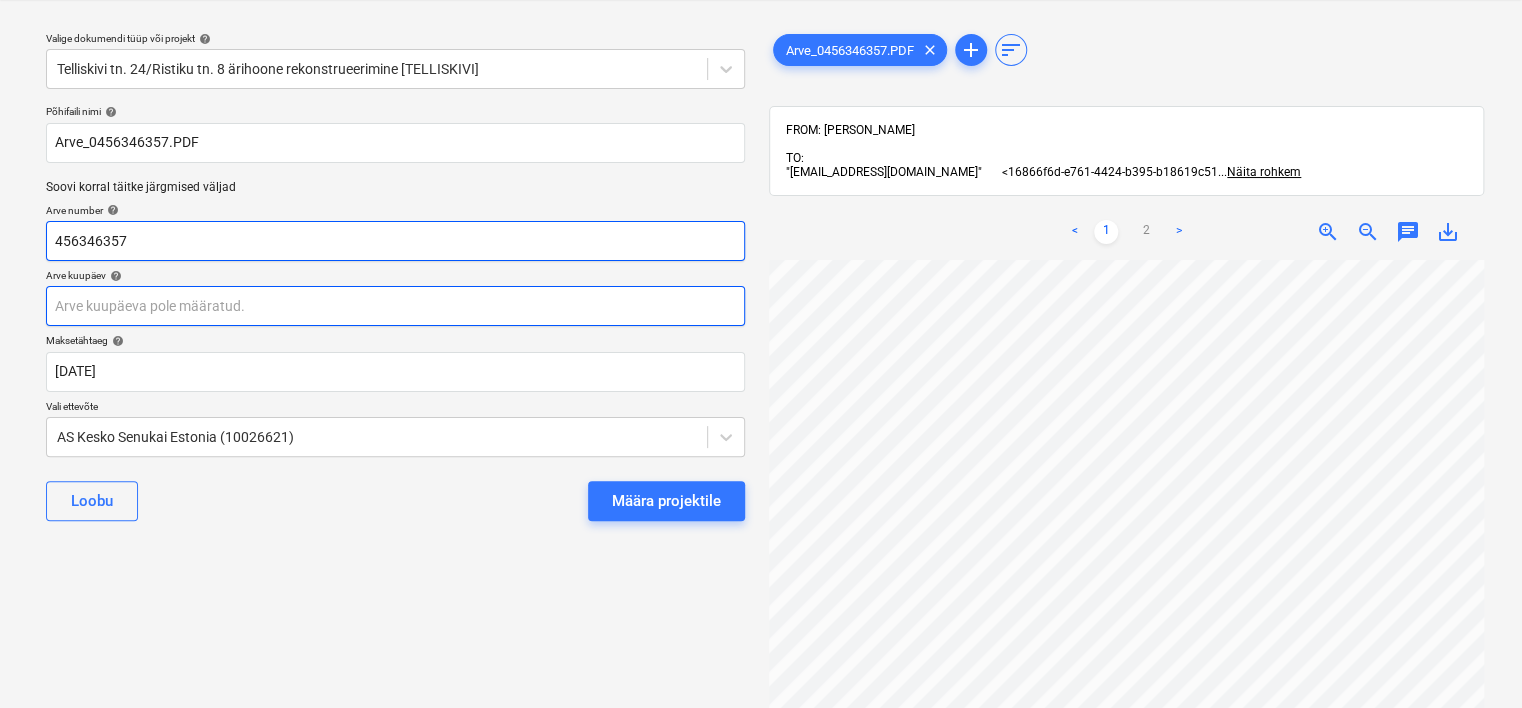 type on "456346357" 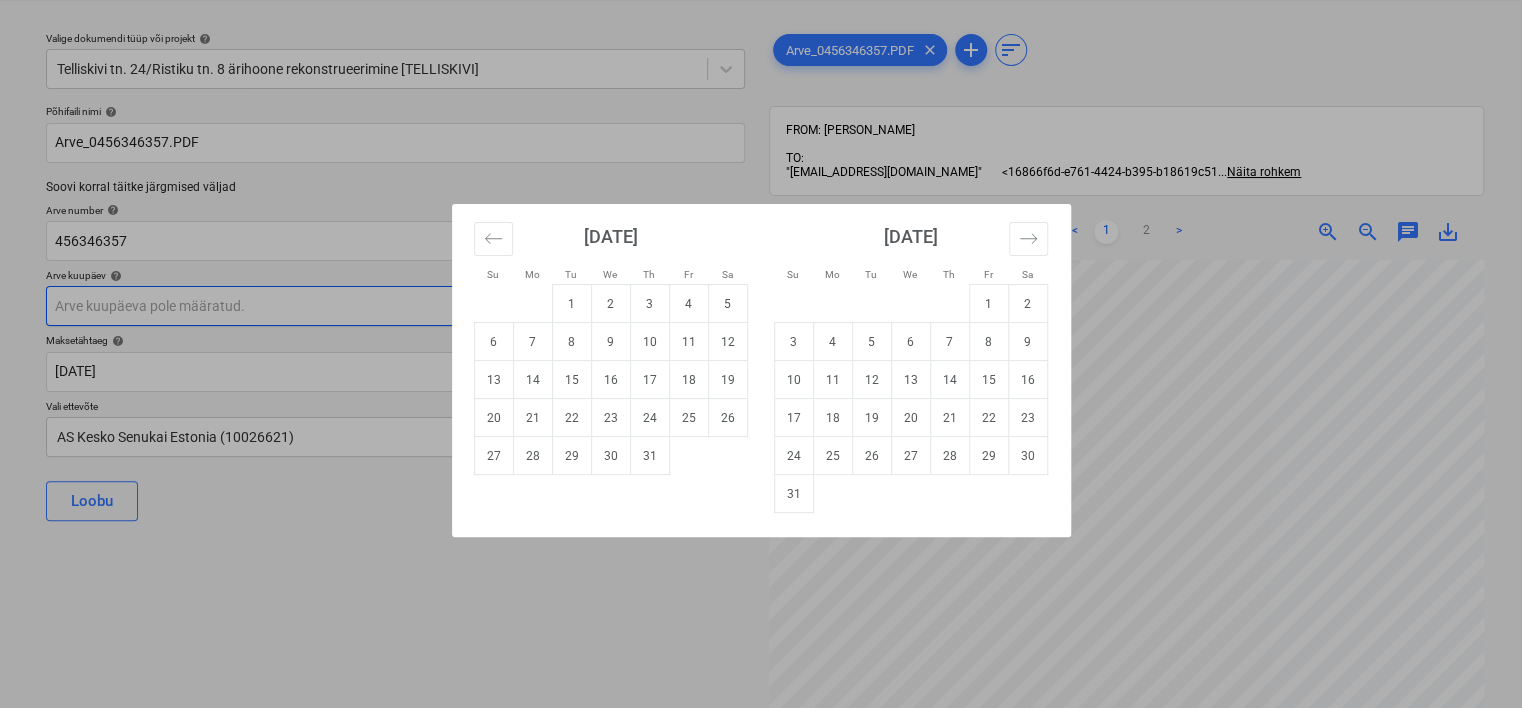 click on "Projektid Kontaktid Ettevõte Koondarved Postkast 3 format_size keyboard_arrow_down help search Otsi notifications 88 keyboard_arrow_down [PERSON_NAME] keyboard_arrow_down Valige dokumendi tüüp või projekt help Telliskivi tn. 24/Ristiku tn. 8 ärihoone rekonstrueerimine  [TELLISKIVI] Põhifaili nimi help Arve_0456346357.PDF Soovi korral täitke järgmised väljad Arve number help 456346357 Arve kuupäev help Press the down arrow key to interact with the calendar and
select a date. Press the question mark key to get the keyboard shortcuts for changing dates. Maksetähtaeg help [DATE] 12.08.2025 Press the down arrow key to interact with the calendar and
select a date. Press the question mark key to get the keyboard shortcuts for changing dates. Vali ettevõte AS Kesko Senukai Estonia (10026621)  Loobu Määra projektile Arve_0456346357.PDF clear add sort FROM: [PERSON_NAME]  TO: "[EMAIL_ADDRESS][DOMAIN_NAME]"	<16866f6d-e761-4424-b395-b18619c51 ...  Näita rohkem" at bounding box center [761, 303] 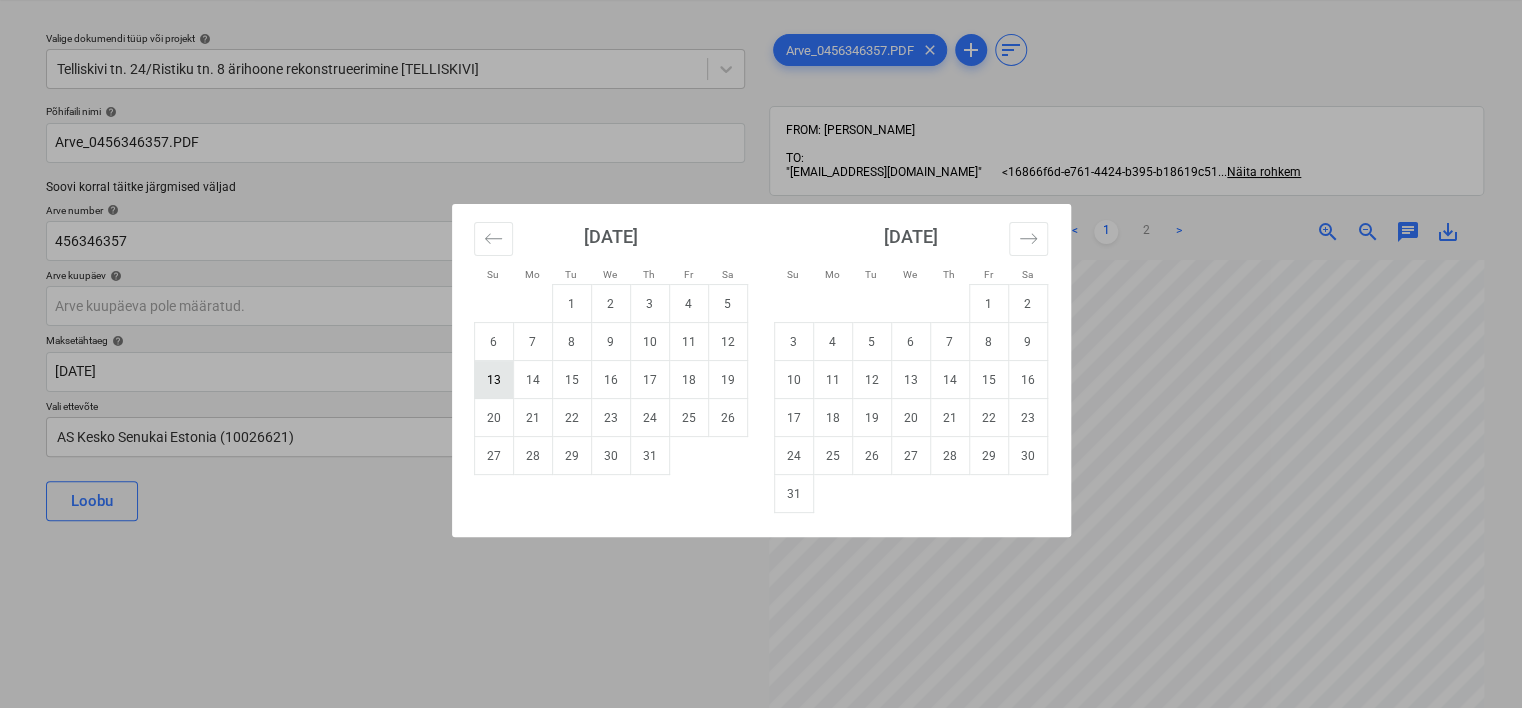 click on "13" at bounding box center (493, 380) 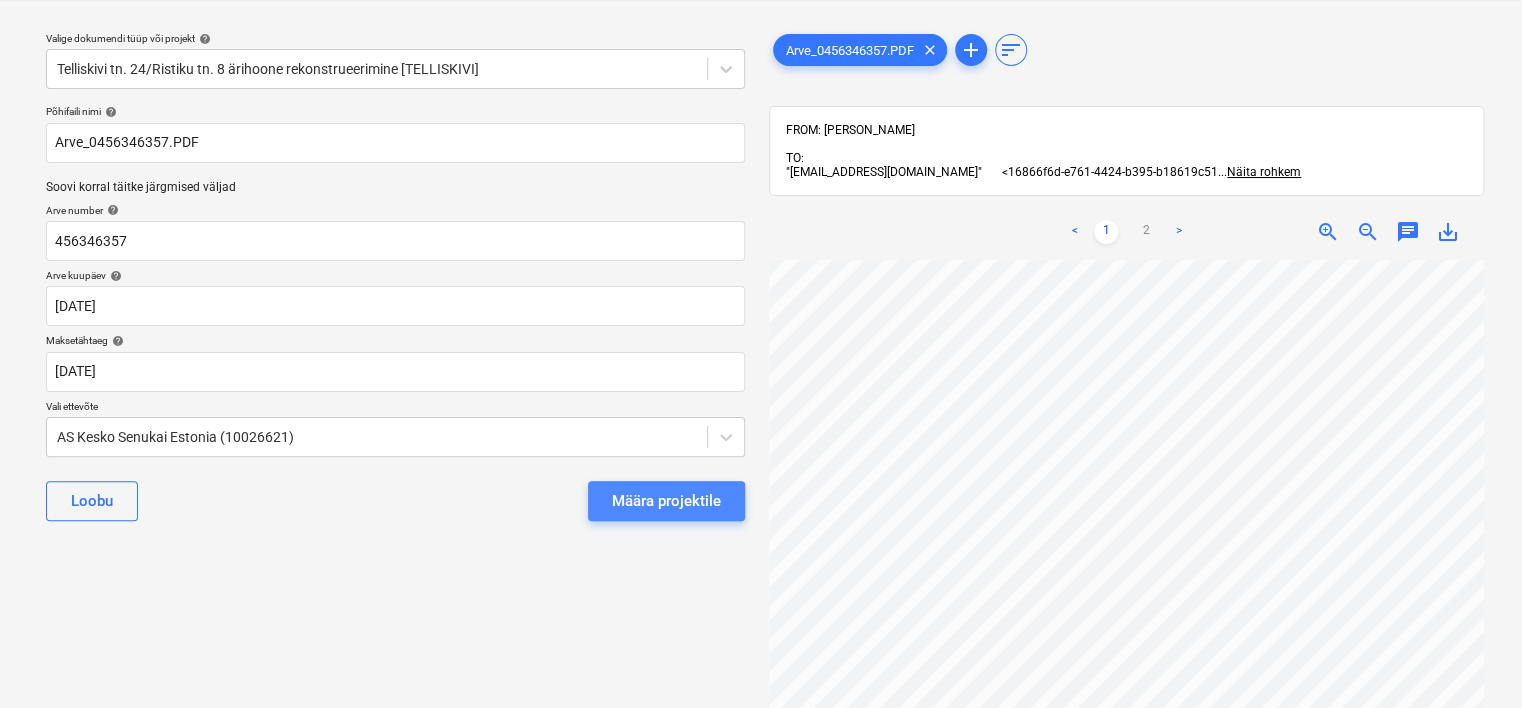 click on "Määra projektile" at bounding box center (666, 501) 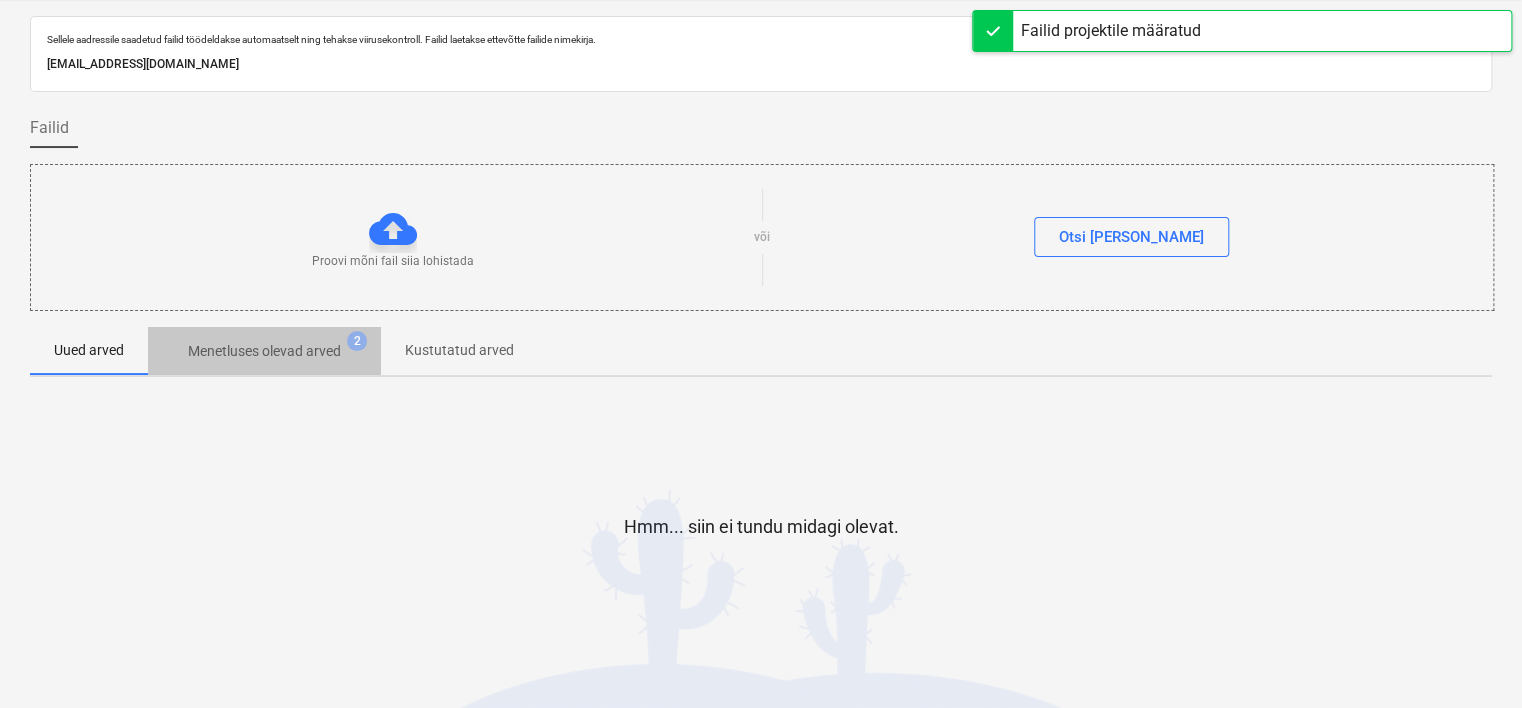 click on "Menetluses olevad arved" at bounding box center (264, 351) 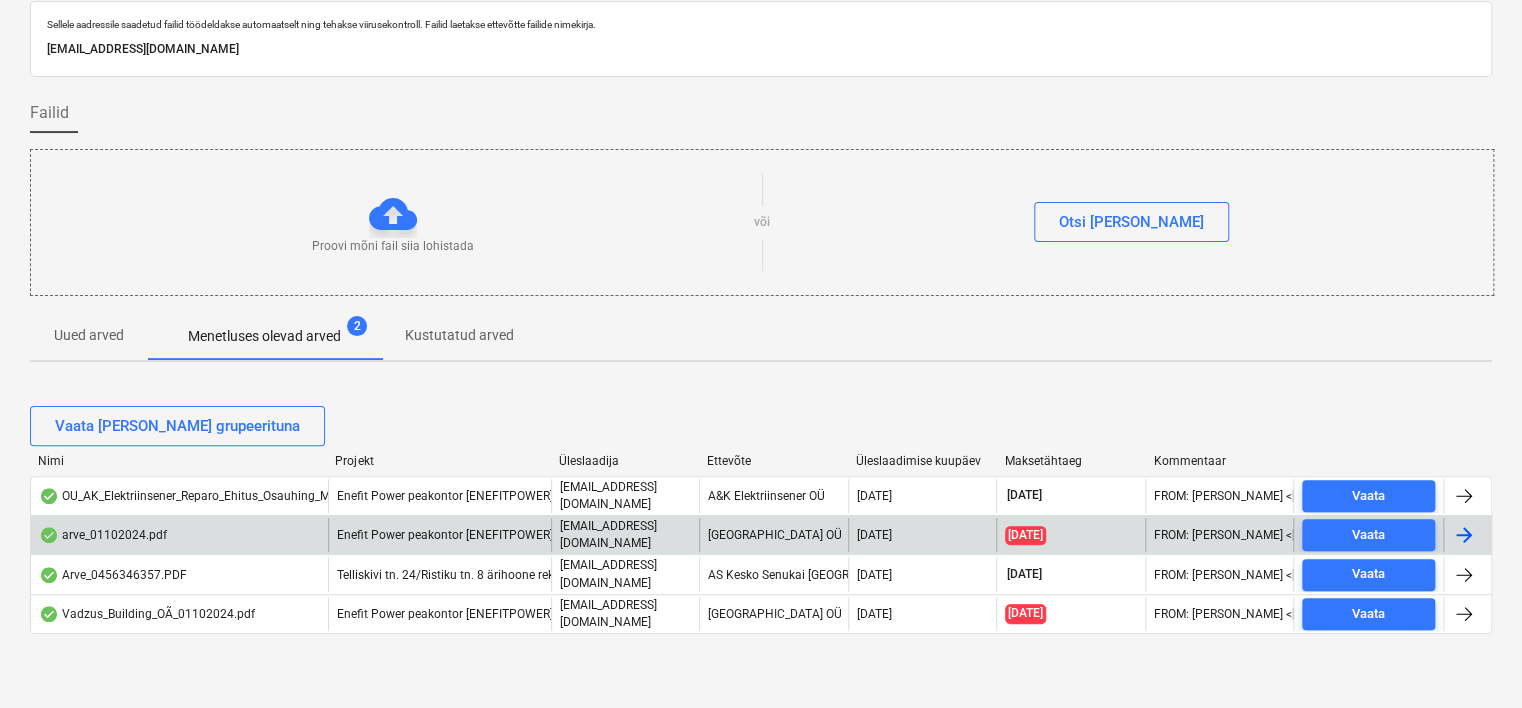 scroll, scrollTop: 0, scrollLeft: 0, axis: both 